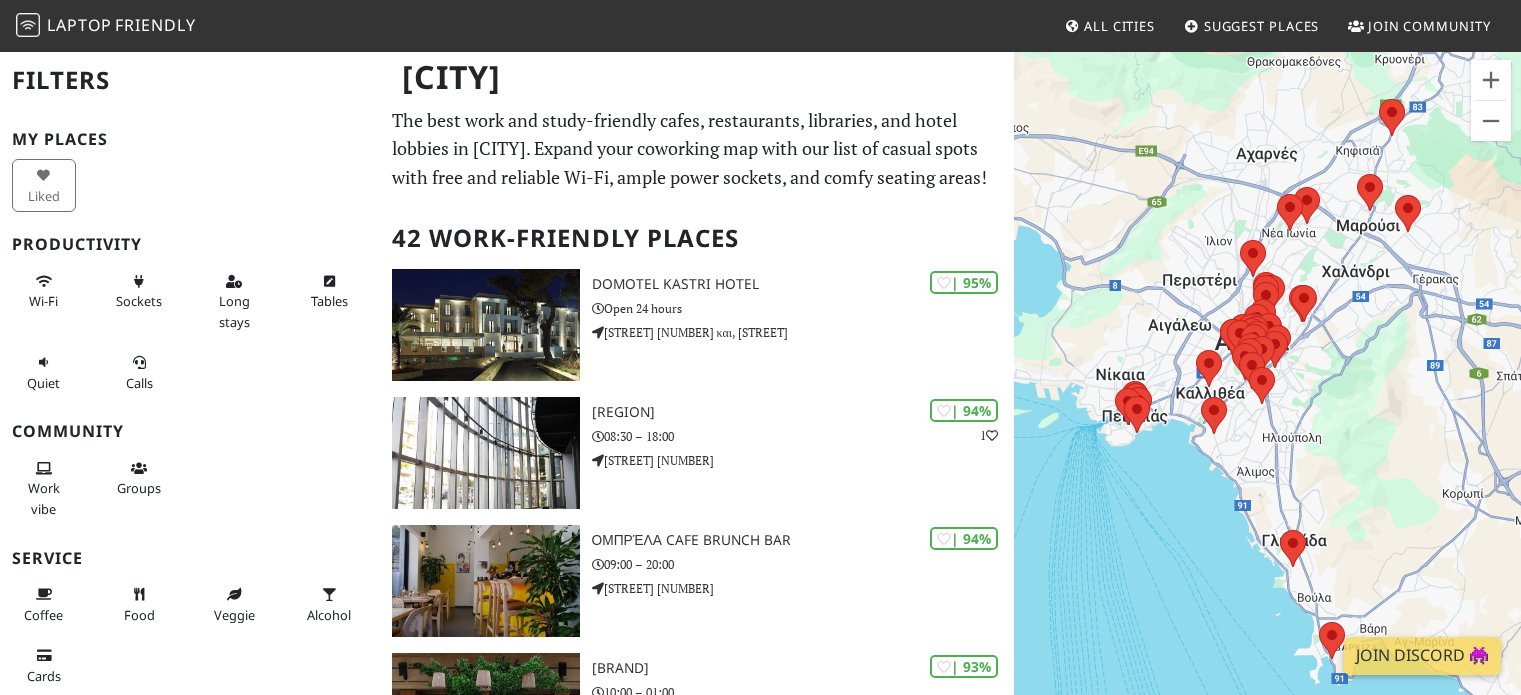 scroll, scrollTop: 0, scrollLeft: 0, axis: both 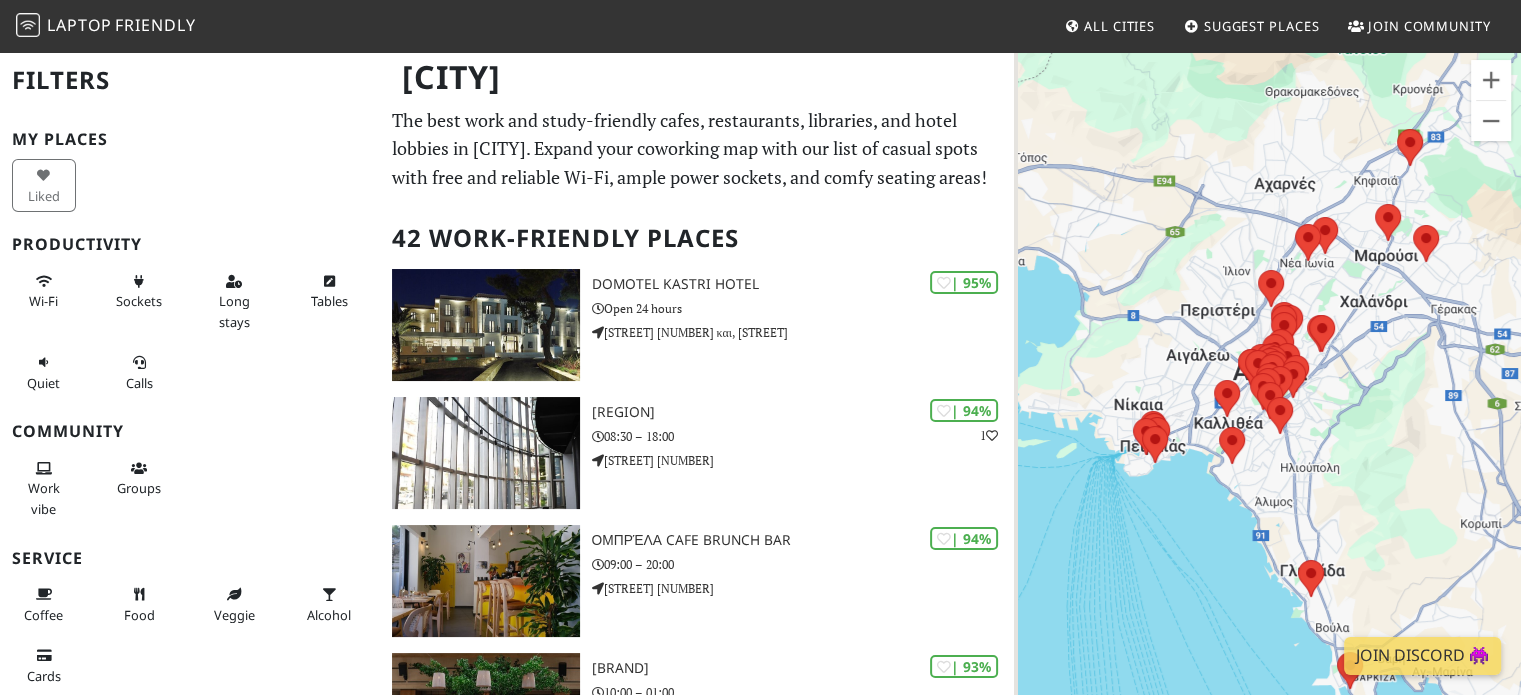drag, startPoint x: 1321, startPoint y: 401, endPoint x: 1342, endPoint y: 431, distance: 36.619667 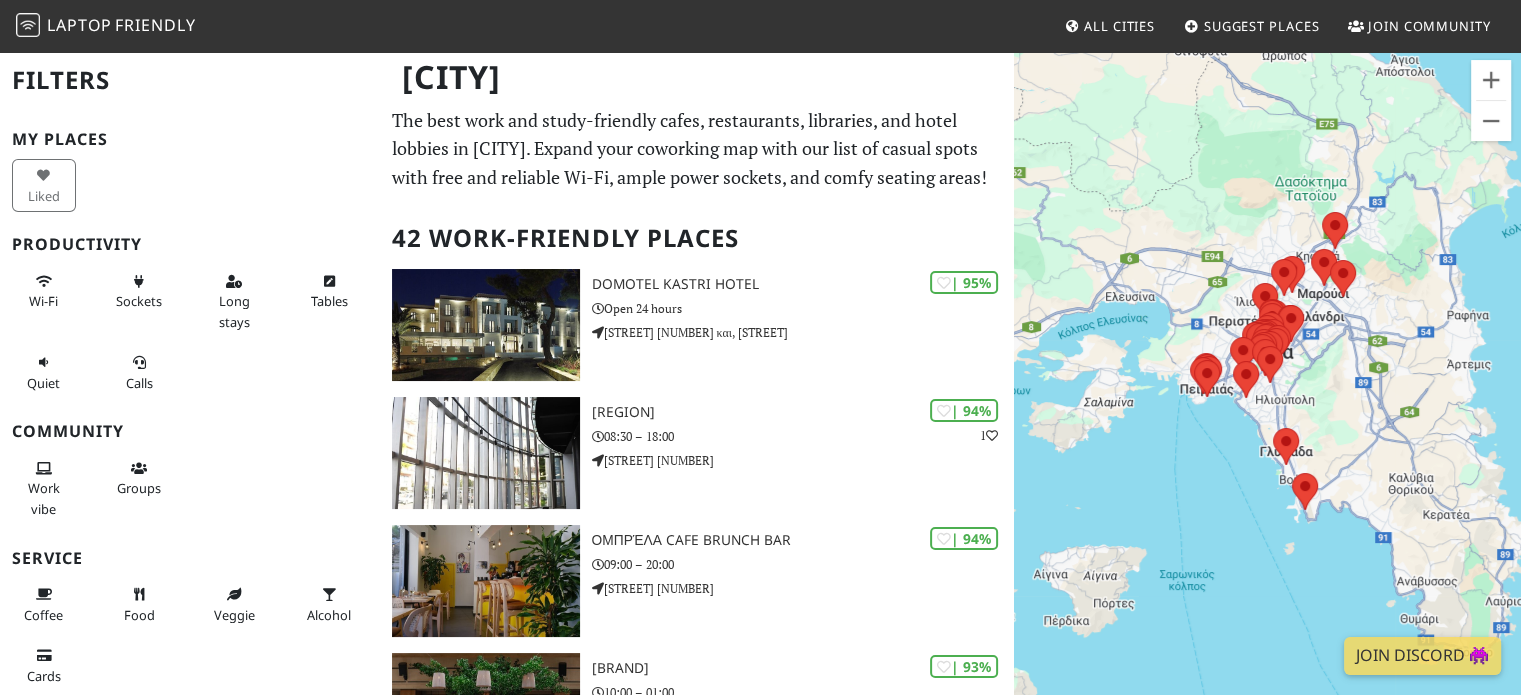 drag, startPoint x: 1311, startPoint y: 387, endPoint x: 1311, endPoint y: 471, distance: 84 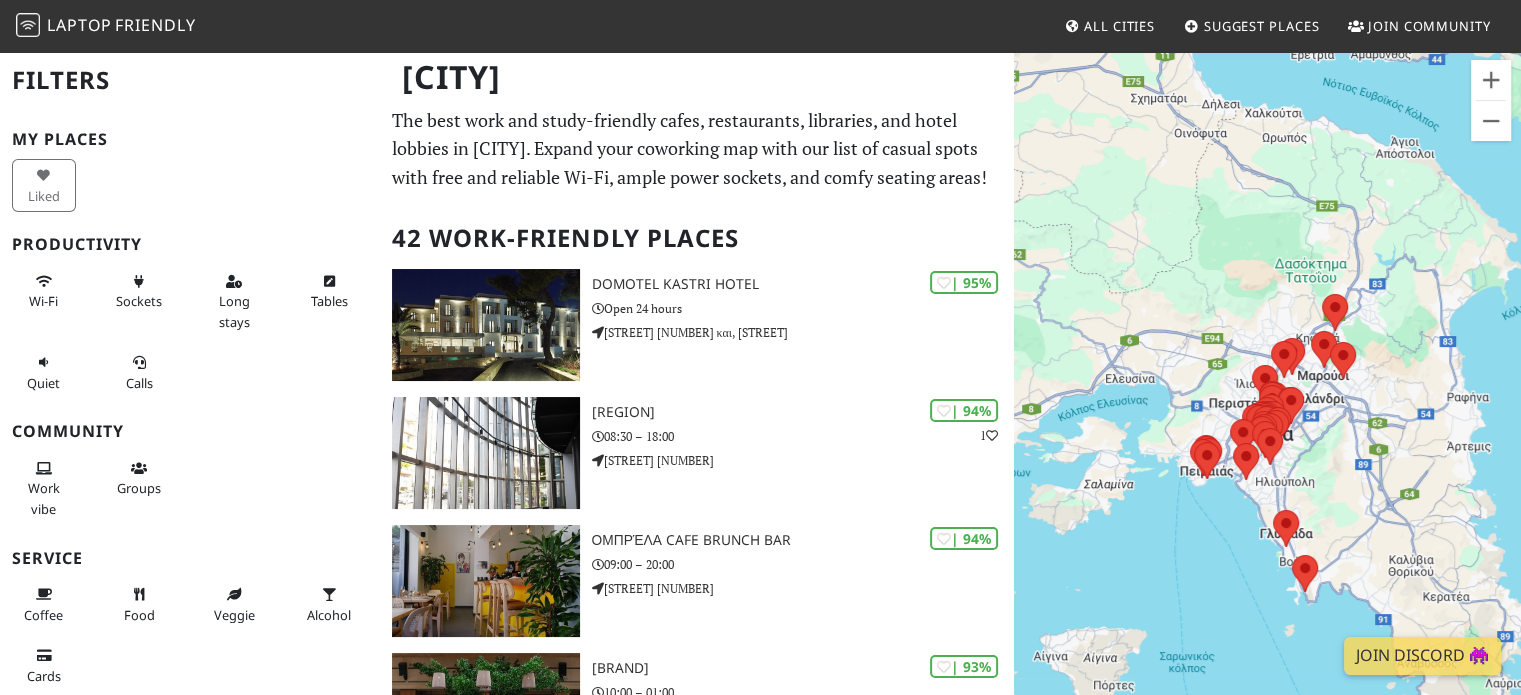 click on "Για να πλοηγηθείτε, πατήστε τα πλήκτρα με τα βέλη." at bounding box center [1267, 397] 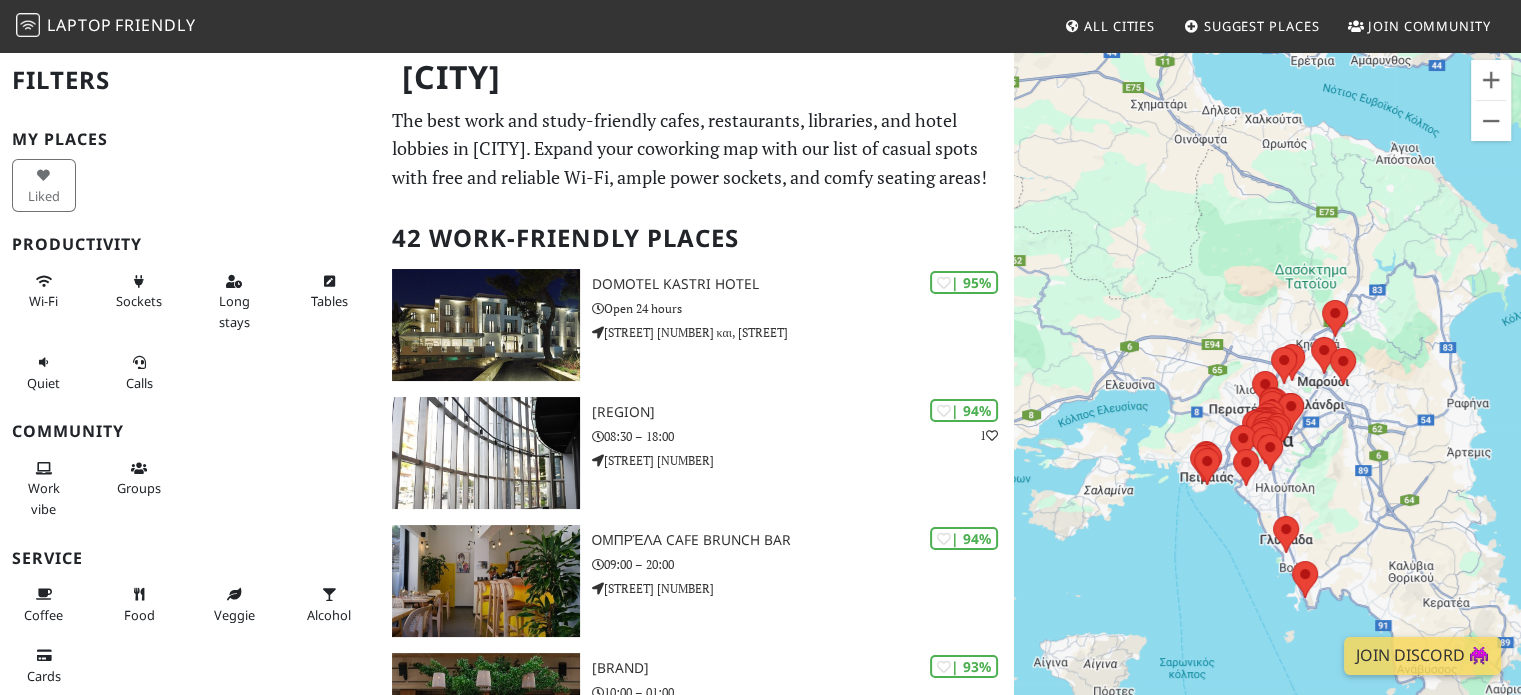 click on "Για να πλοηγηθείτε, πατήστε τα πλήκτρα με τα βέλη." at bounding box center [1267, 397] 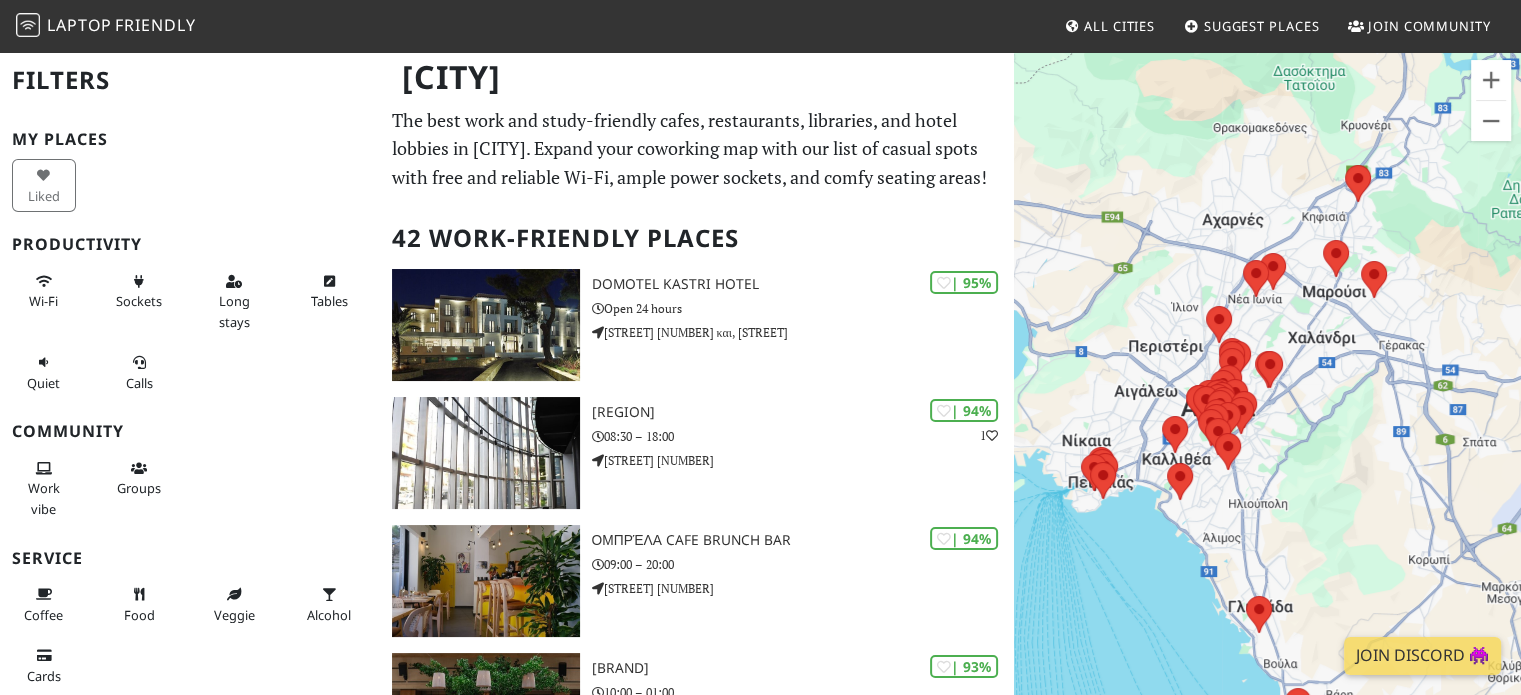 click on "Για να πλοηγηθείτε, πατήστε τα πλήκτρα με τα βέλη." at bounding box center [1267, 397] 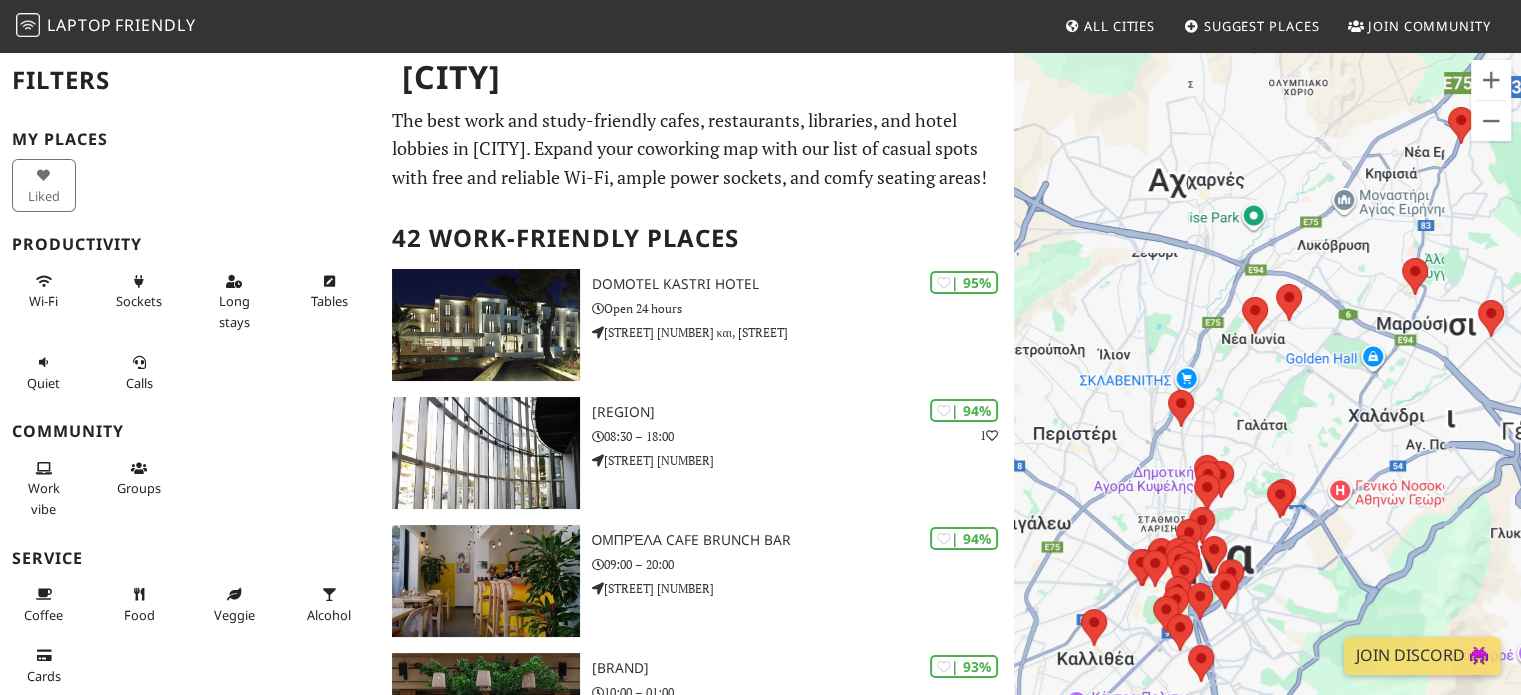 drag, startPoint x: 1265, startPoint y: 318, endPoint x: 1263, endPoint y: 387, distance: 69.02898 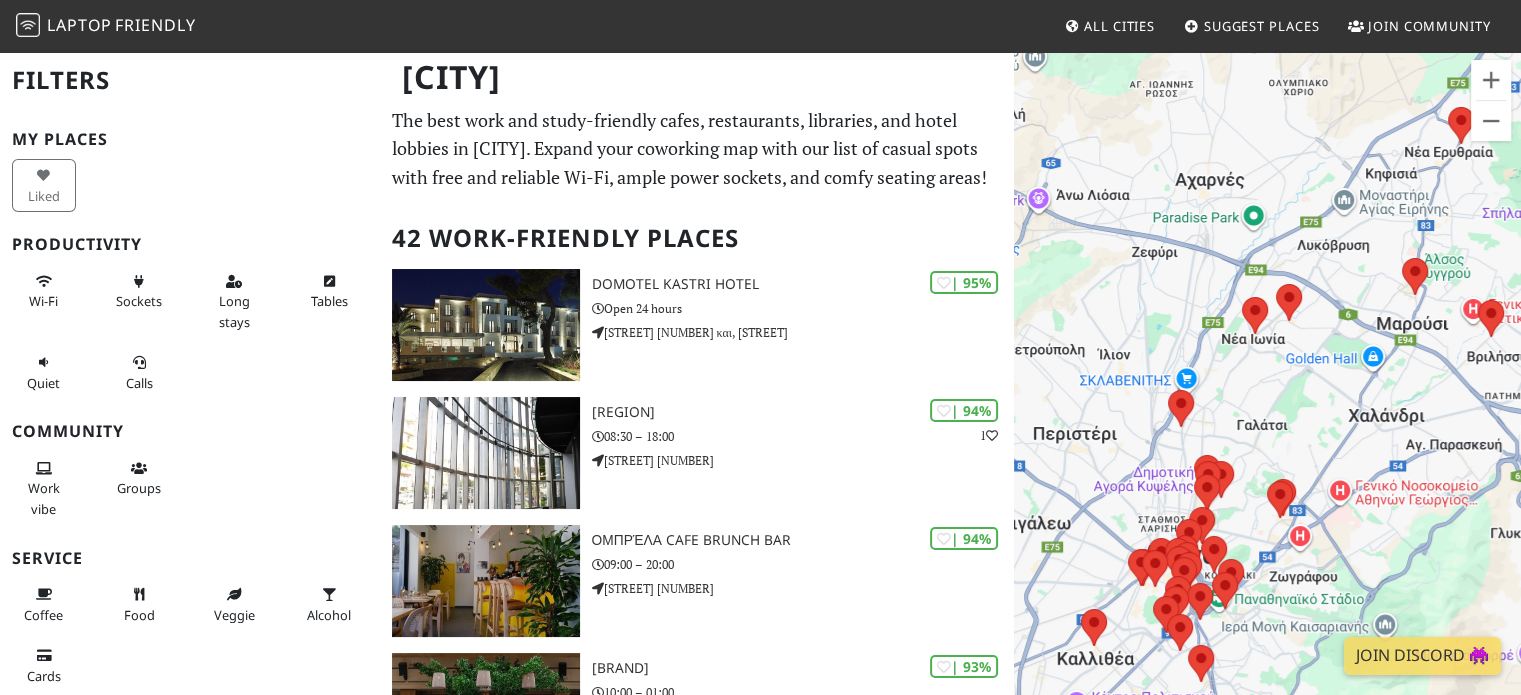 click on "Για να πλοηγηθείτε, πατήστε τα πλήκτρα με τα βέλη." at bounding box center (1267, 397) 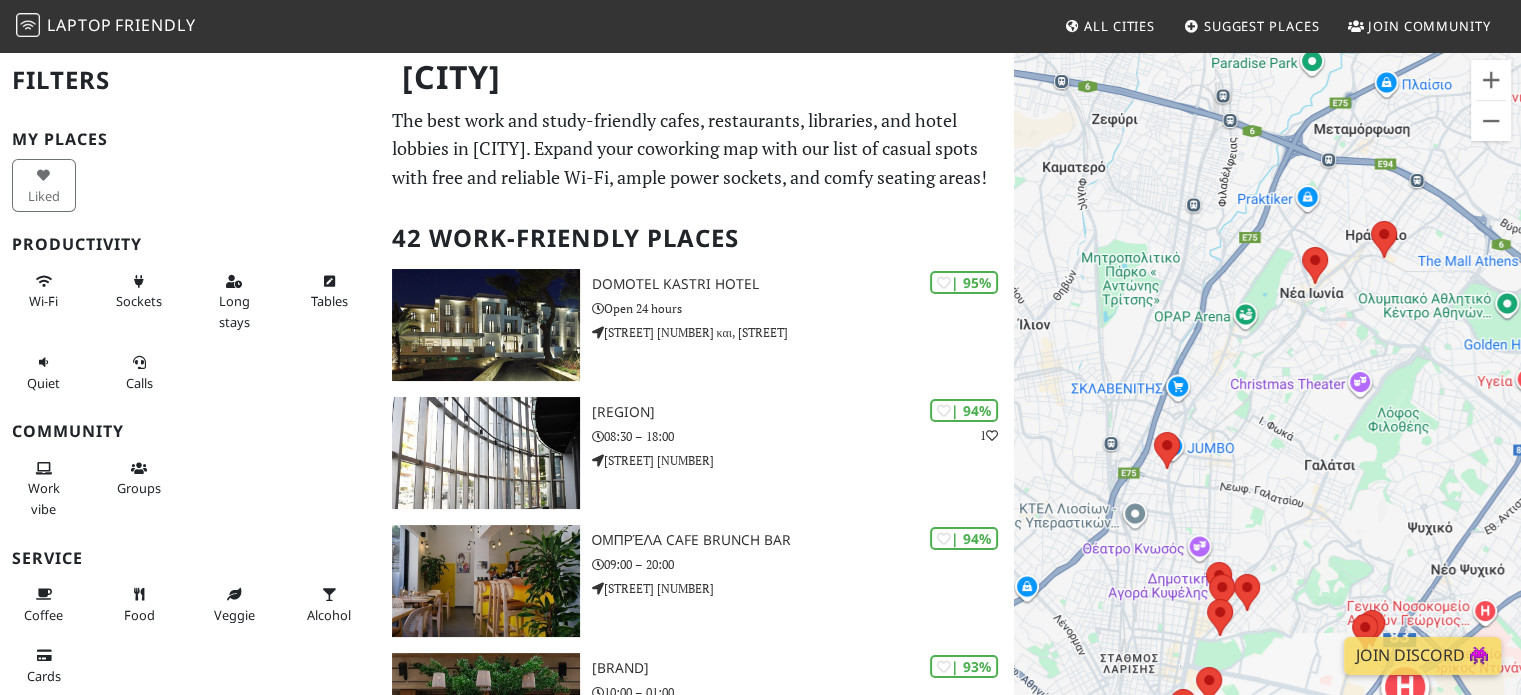 drag, startPoint x: 1208, startPoint y: 395, endPoint x: 1256, endPoint y: 377, distance: 51.264023 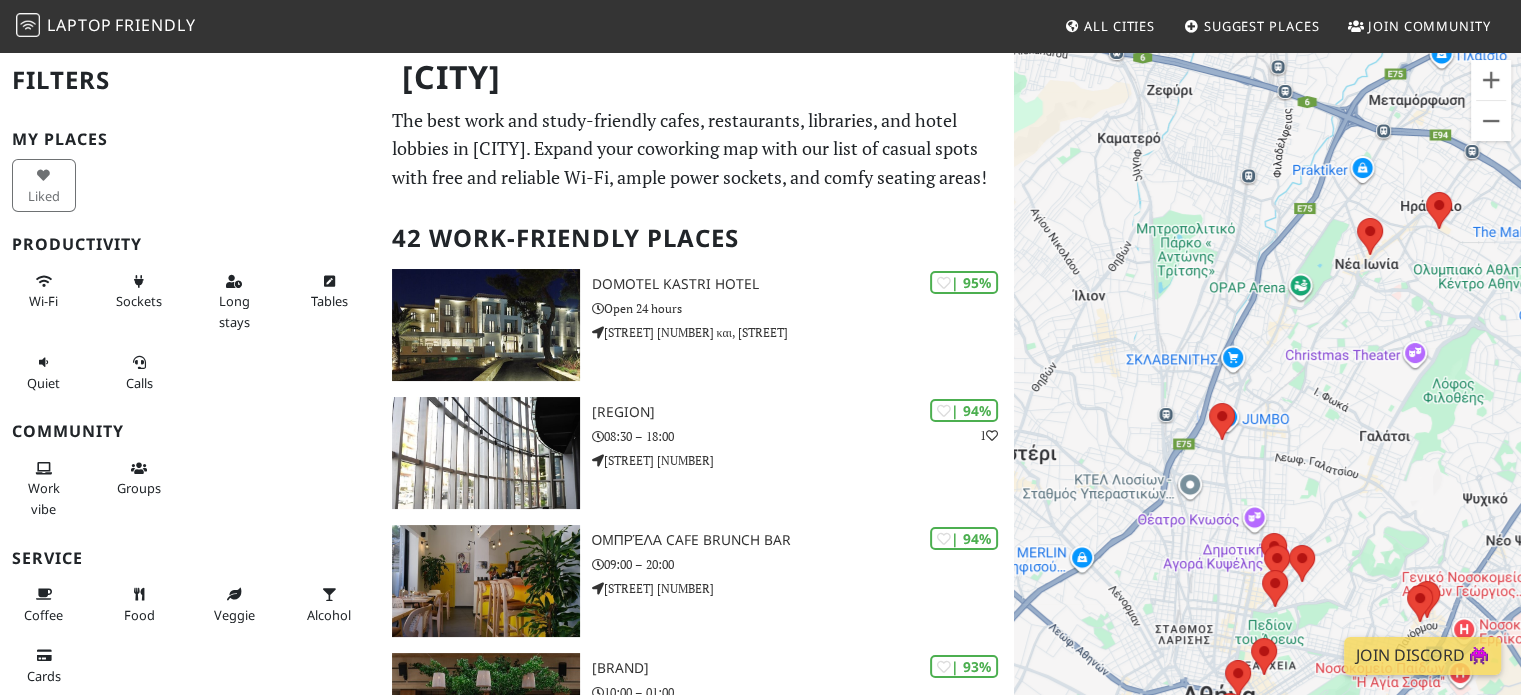 drag, startPoint x: 1226, startPoint y: 375, endPoint x: 1286, endPoint y: 346, distance: 66.64083 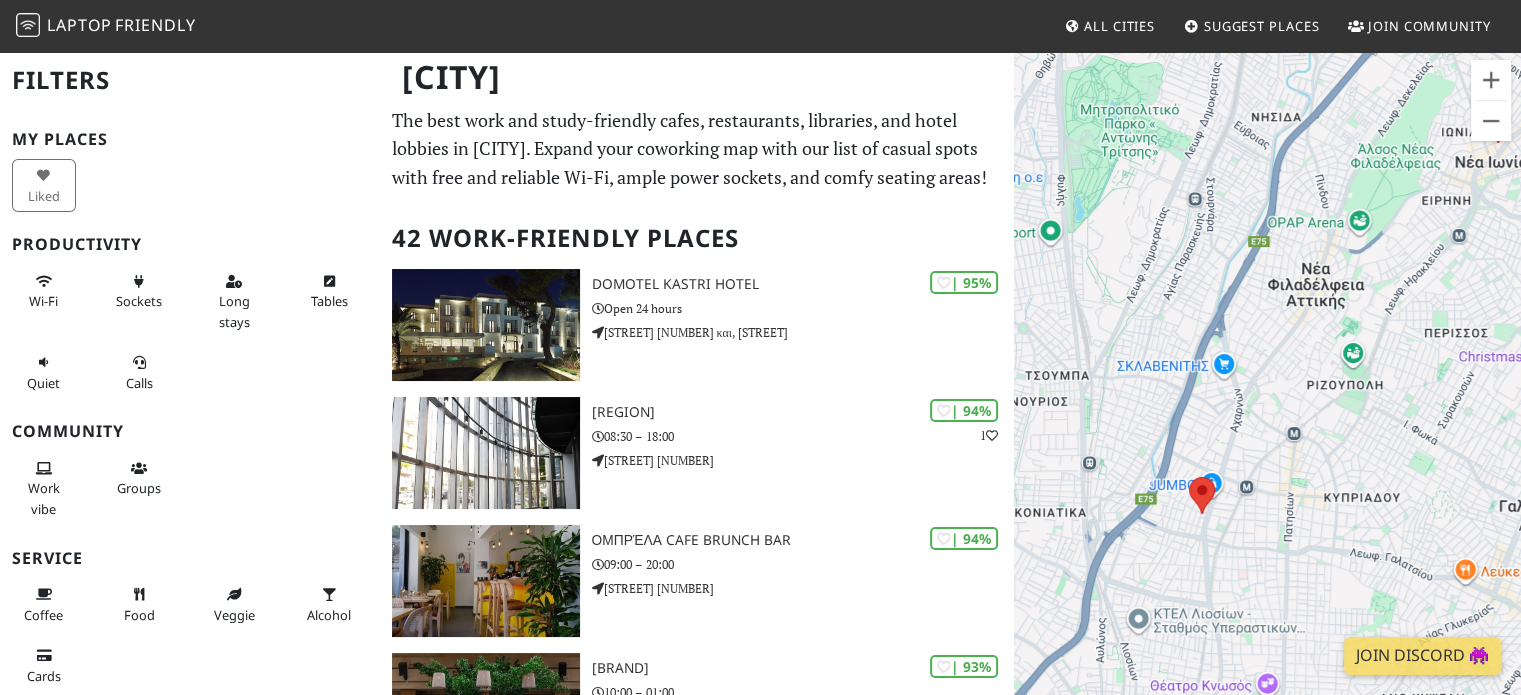 click on "Για να πλοηγηθείτε, πατήστε τα πλήκτρα με τα βέλη." at bounding box center (1267, 397) 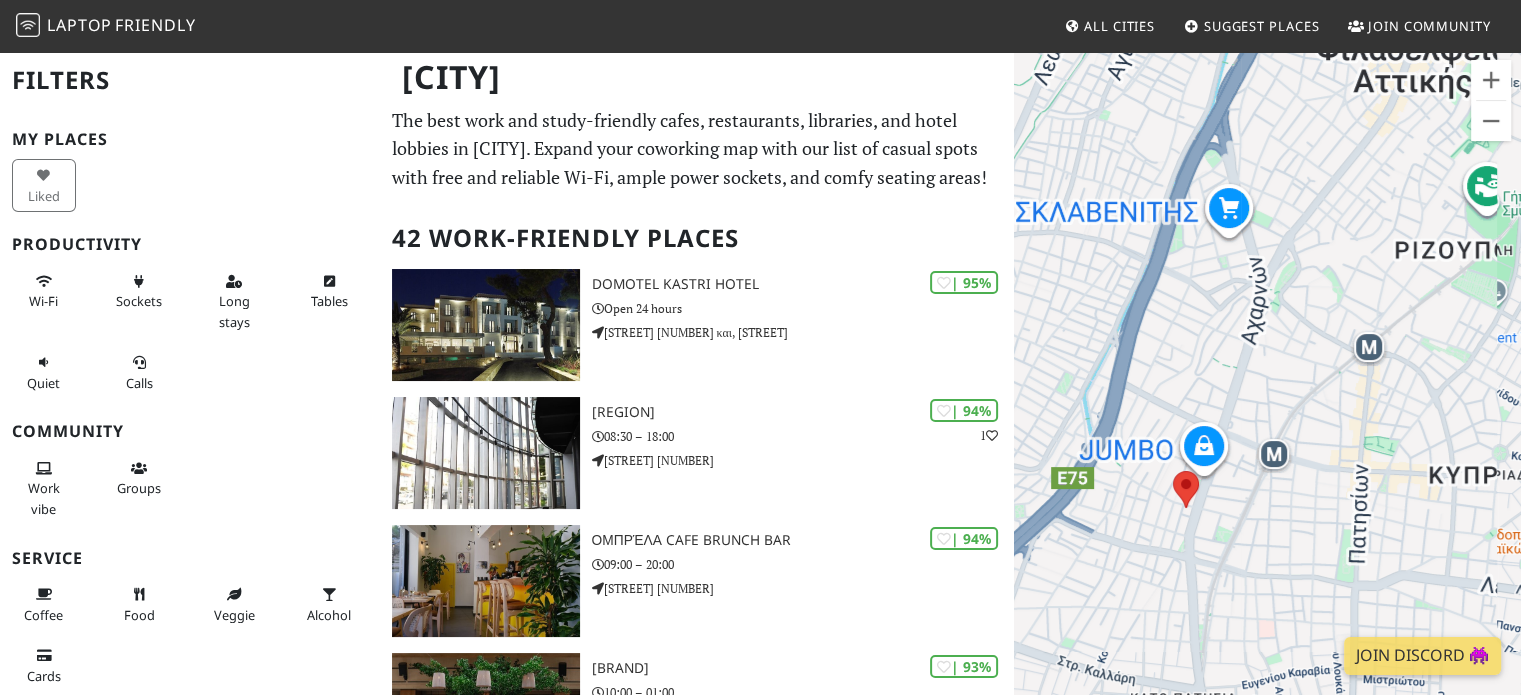 click on "Για να πλοηγηθείτε, πατήστε τα πλήκτρα με τα βέλη." at bounding box center (1267, 397) 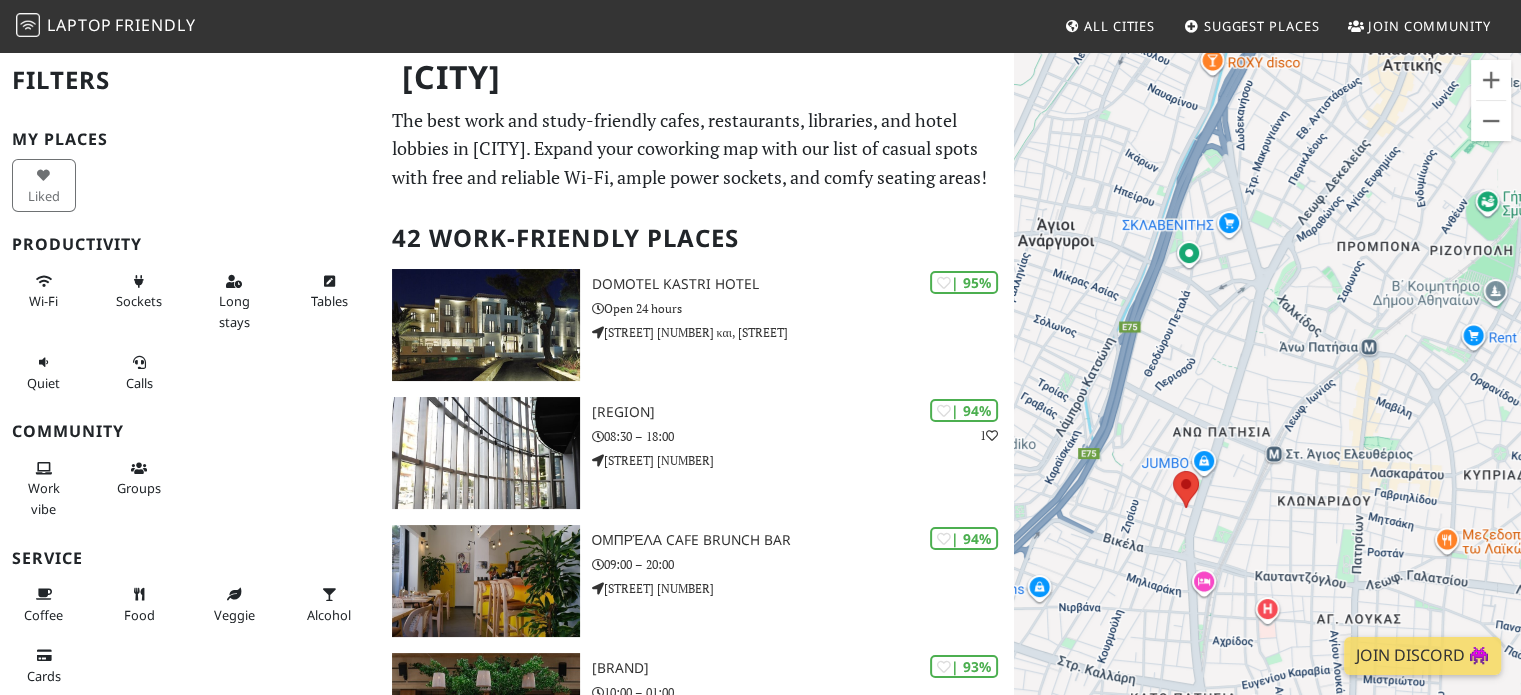 click on "Για να πλοηγηθείτε, πατήστε τα πλήκτρα με τα βέλη." at bounding box center (1267, 397) 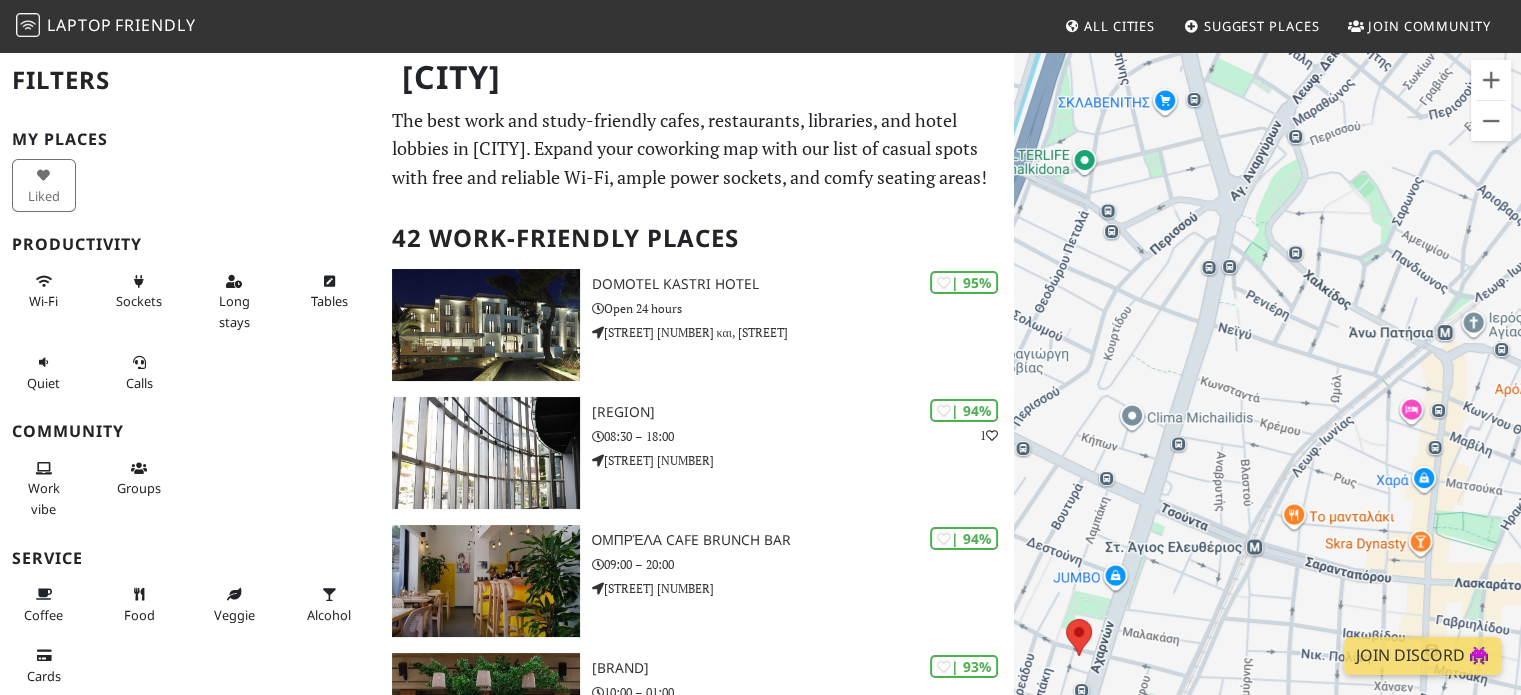 drag, startPoint x: 1410, startPoint y: 424, endPoint x: 1284, endPoint y: 584, distance: 203.65657 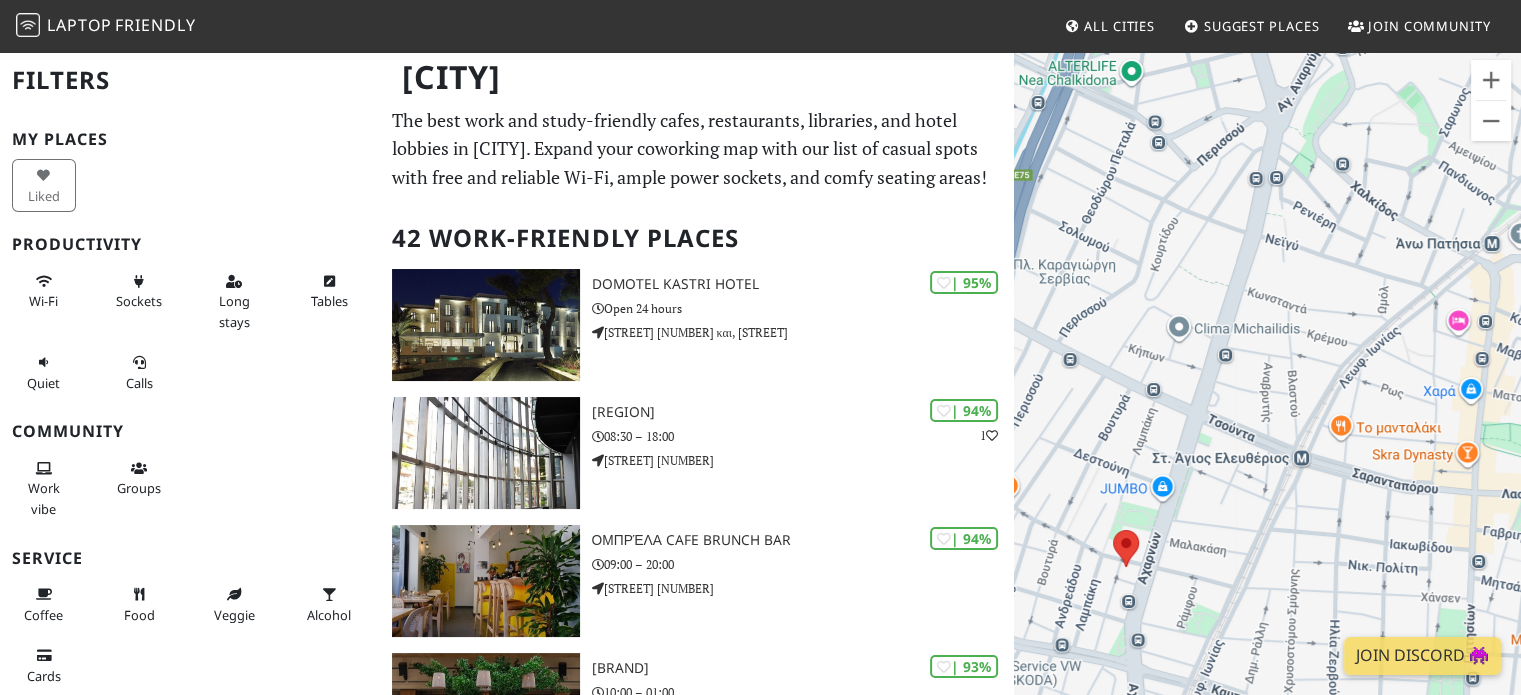 drag, startPoint x: 1319, startPoint y: 433, endPoint x: 1373, endPoint y: 337, distance: 110.145355 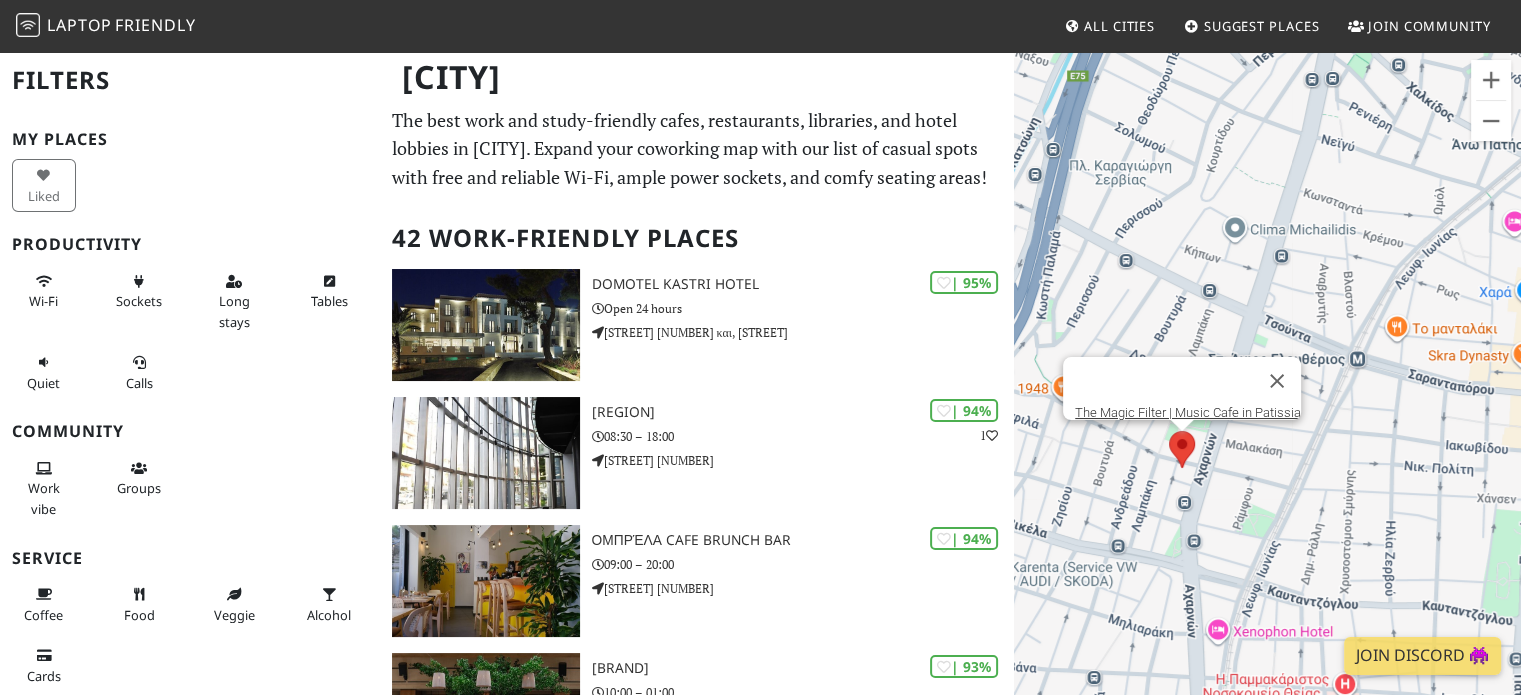 click on "Για να πλοηγηθείτε, πατήστε τα πλήκτρα με τα βέλη. The Magic Filter | Music Cafe in Patissia" at bounding box center [1267, 397] 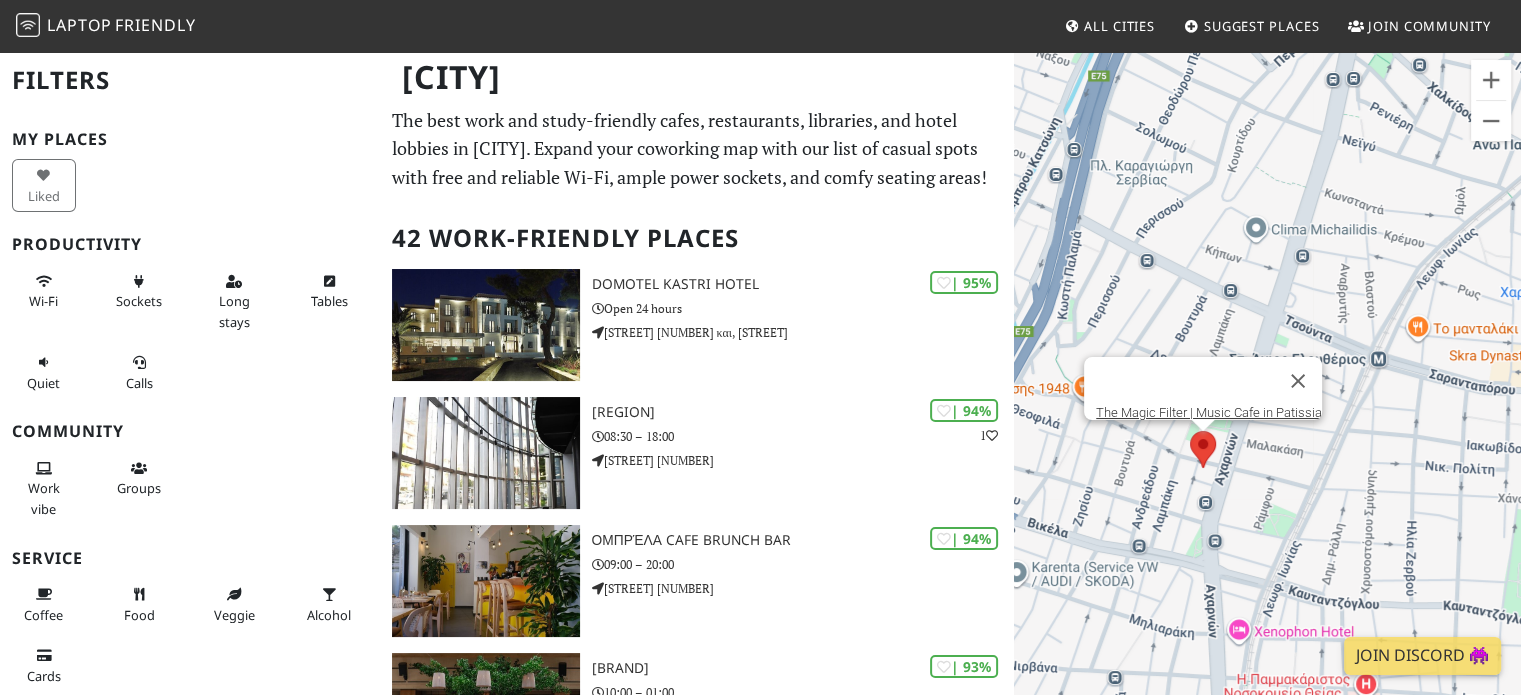 click at bounding box center [1190, 431] 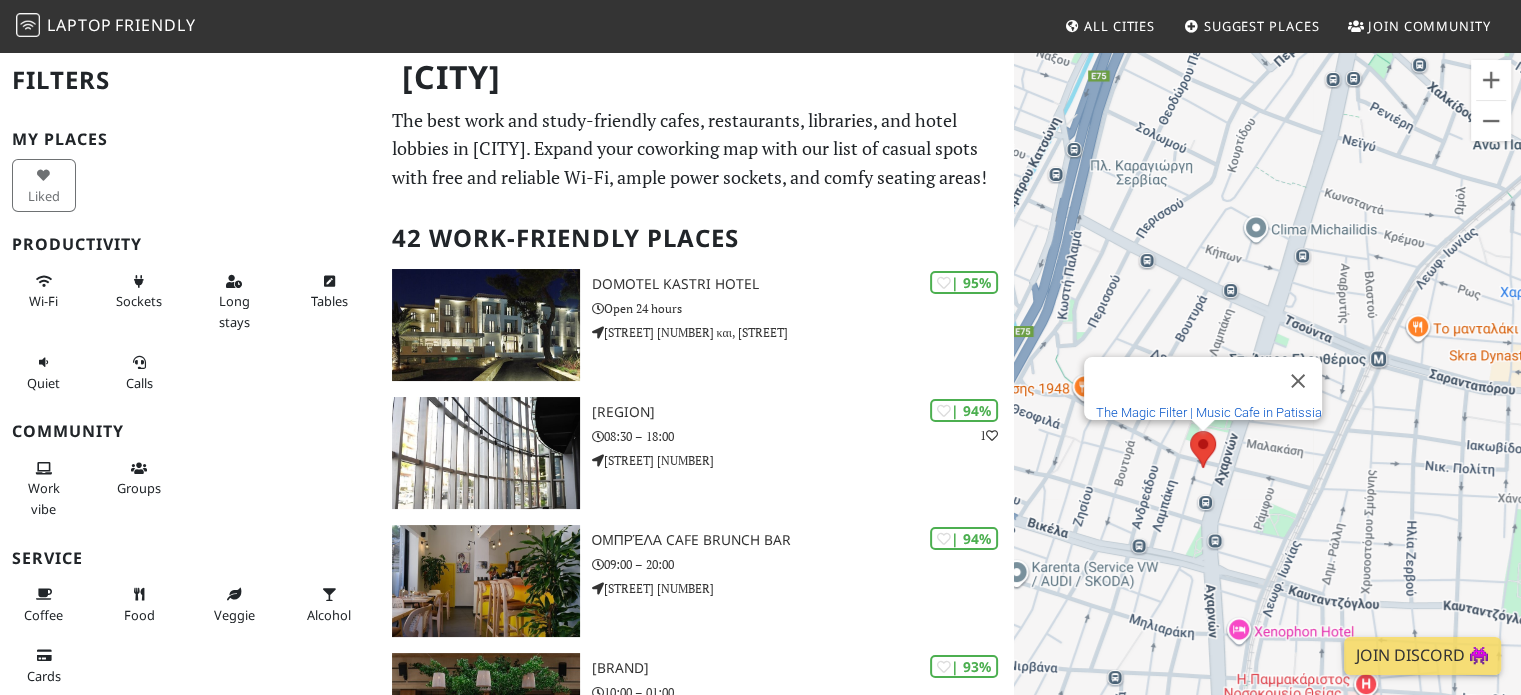click on "The Magic Filter | Music Cafe in Patissia" at bounding box center [1209, 412] 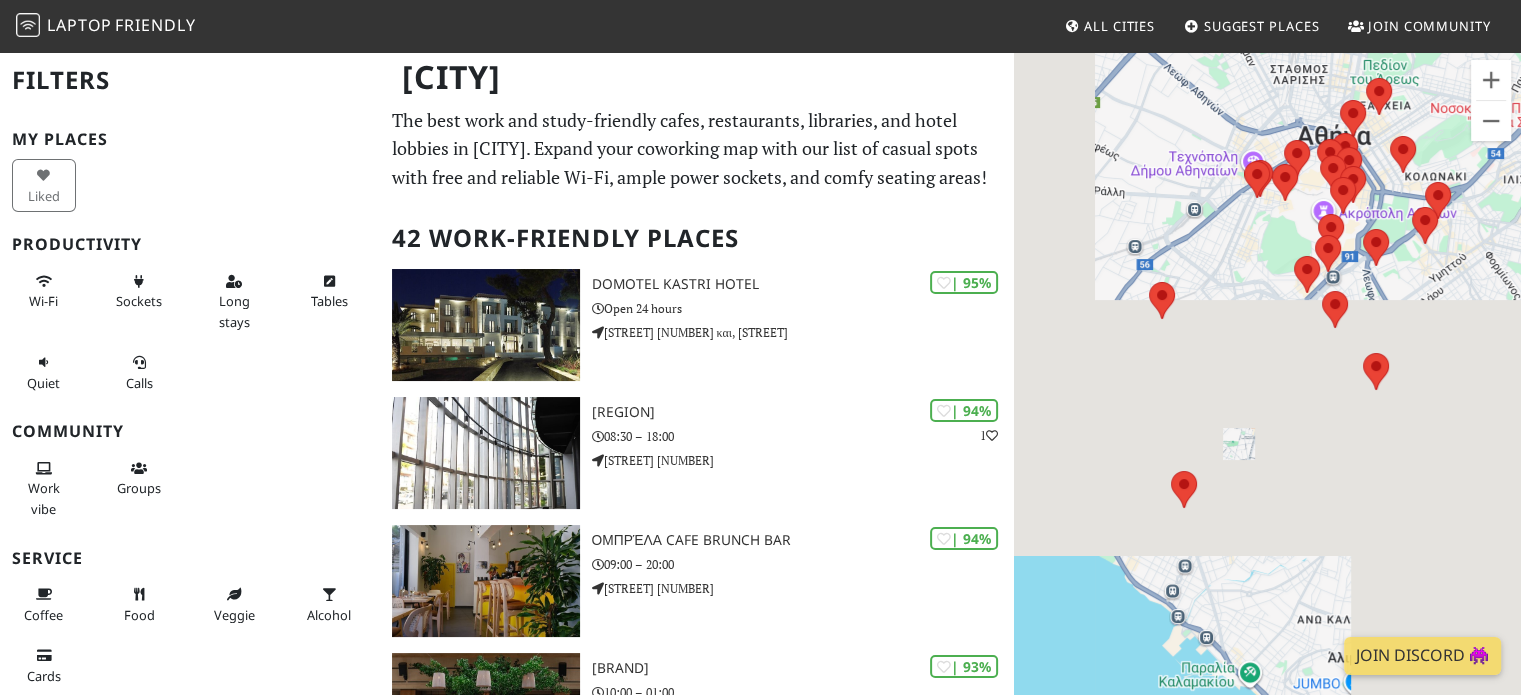drag, startPoint x: 1246, startPoint y: 515, endPoint x: 1265, endPoint y: 503, distance: 22.472204 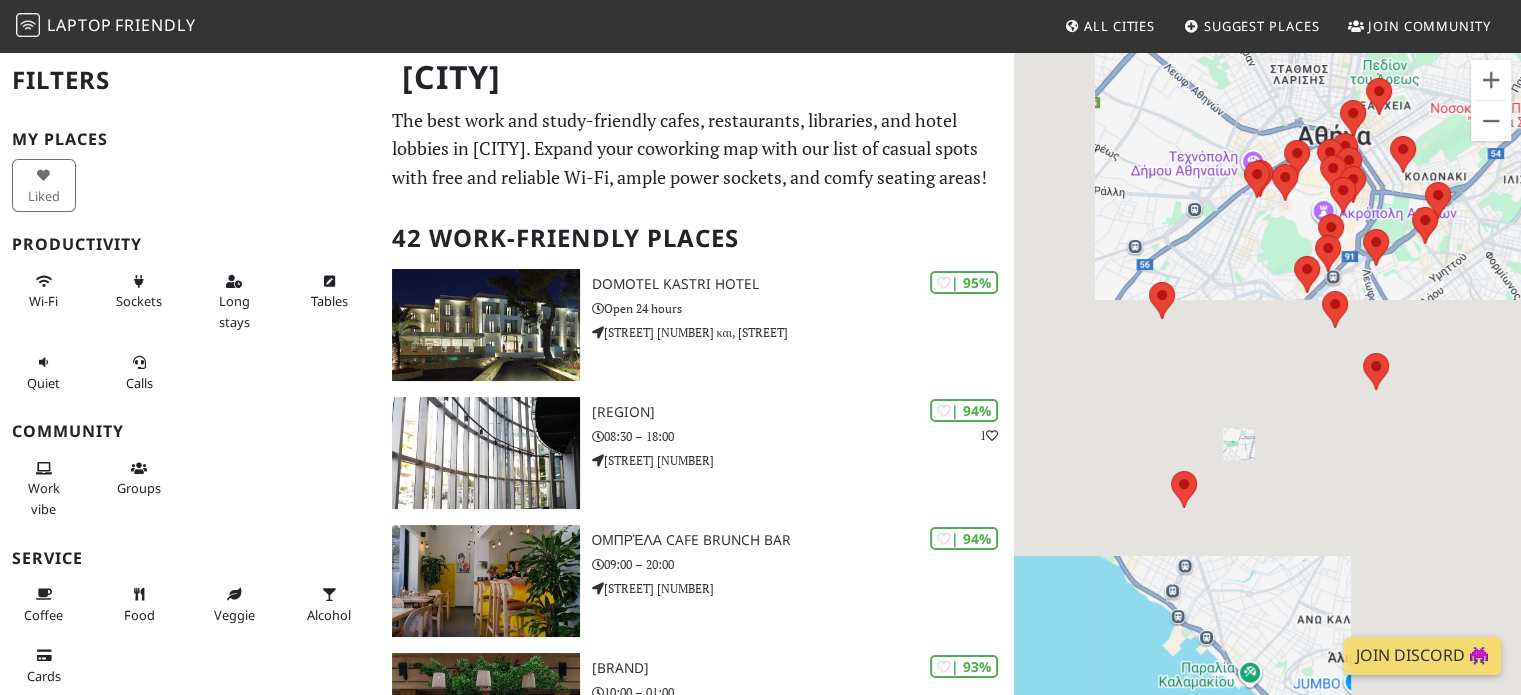 click on "Για να πλοηγηθείτε, πατήστε τα πλήκτρα με τα βέλη. The Magic Filter | Music Cafe in Patissia" at bounding box center [1267, 397] 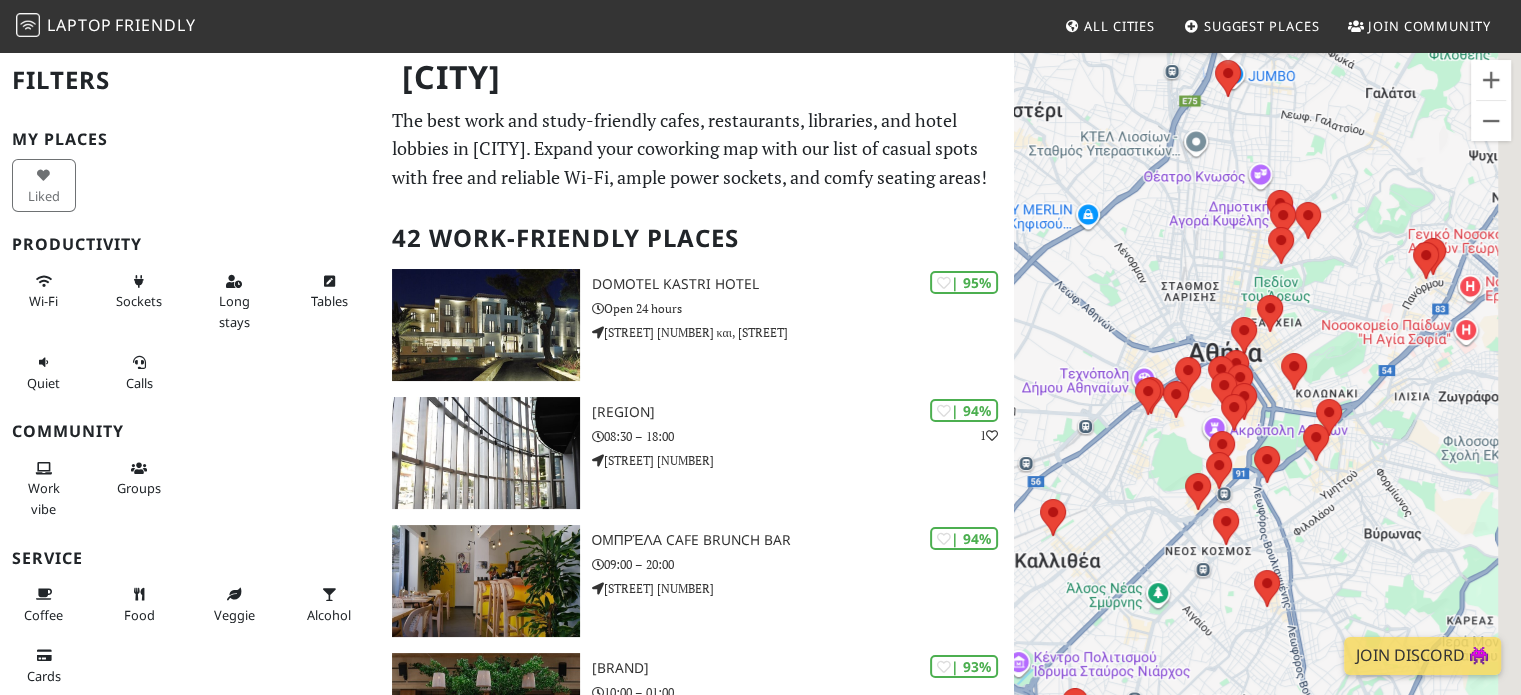 drag, startPoint x: 1338, startPoint y: 346, endPoint x: 1204, endPoint y: 587, distance: 275.74808 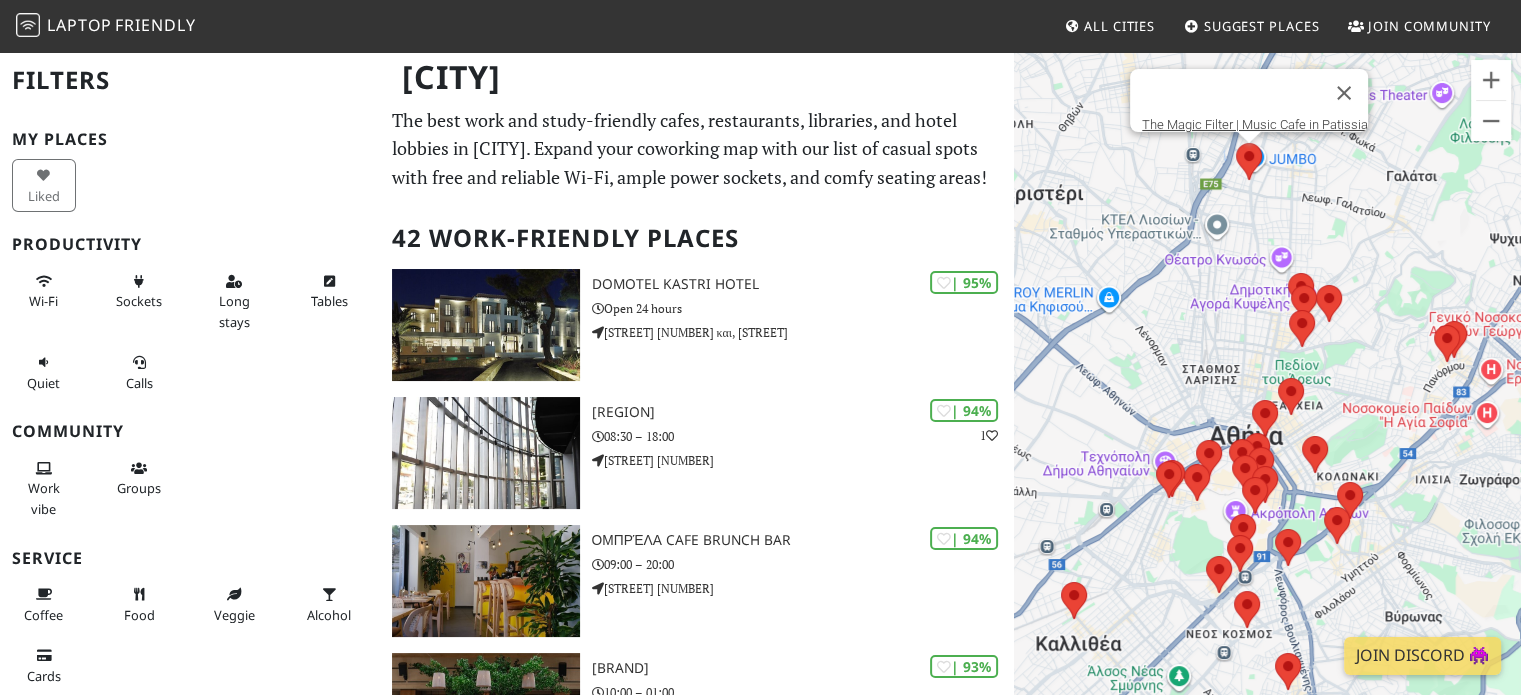 drag, startPoint x: 1308, startPoint y: 335, endPoint x: 1324, endPoint y: 390, distance: 57.280014 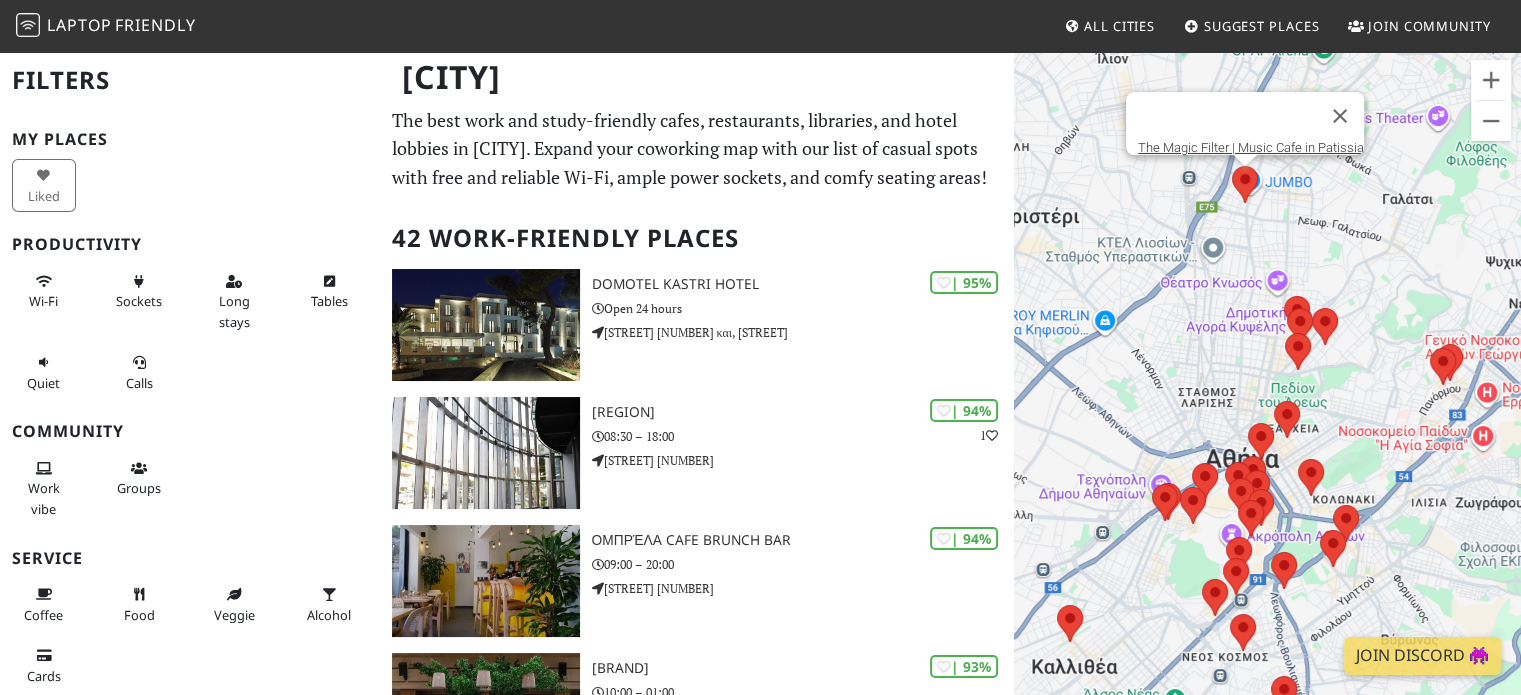 drag, startPoint x: 1299, startPoint y: 235, endPoint x: 1264, endPoint y: 399, distance: 167.69318 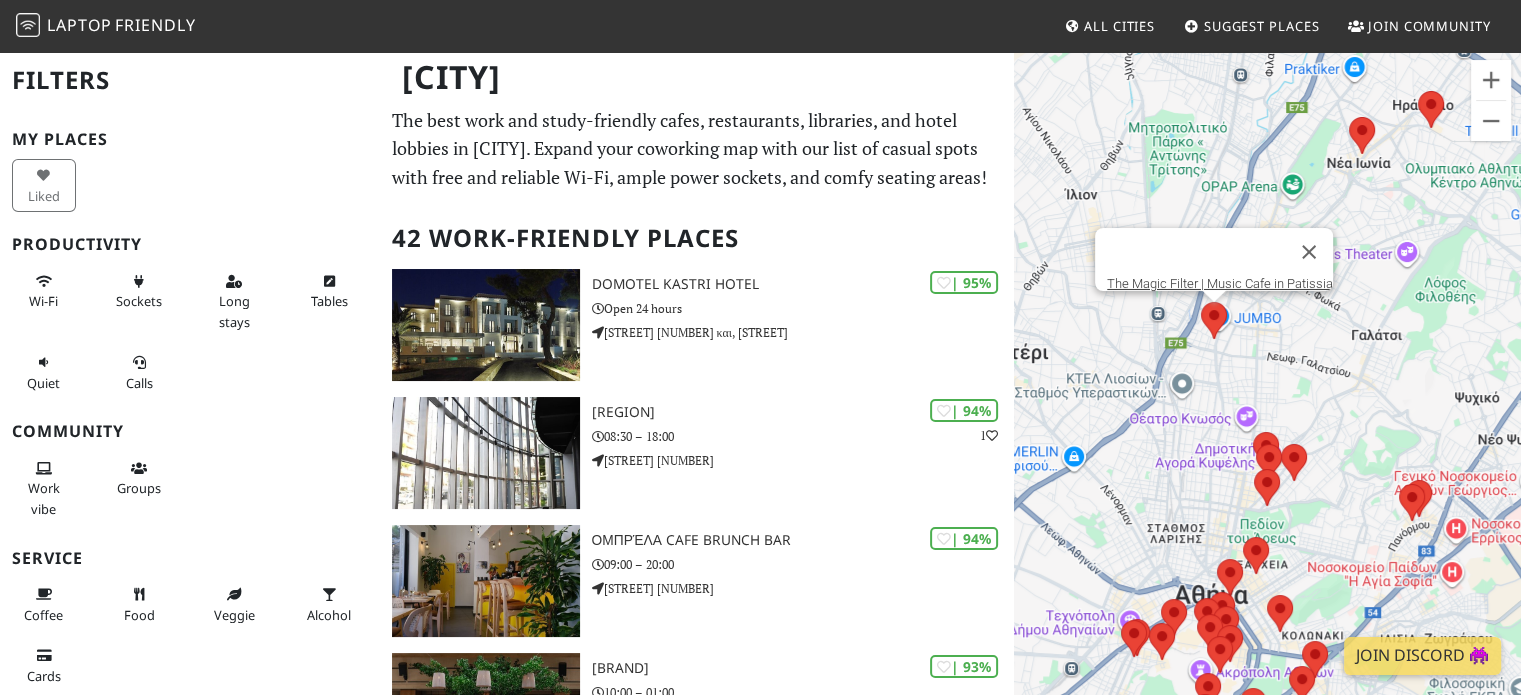 click on "Για να πλοηγηθείτε, πατήστε τα πλήκτρα με τα βέλη. The Magic Filter | Music Cafe in Patissia" at bounding box center (1267, 397) 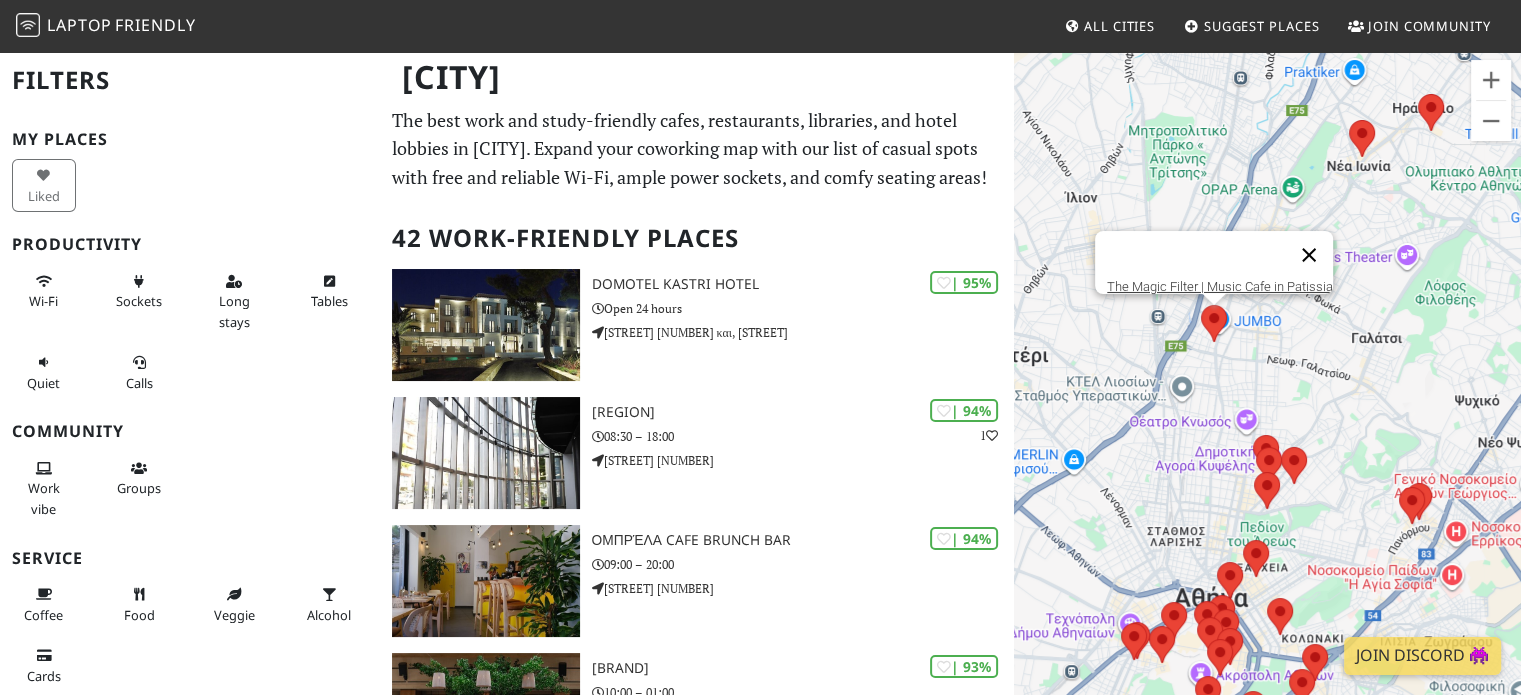 click at bounding box center [1309, 255] 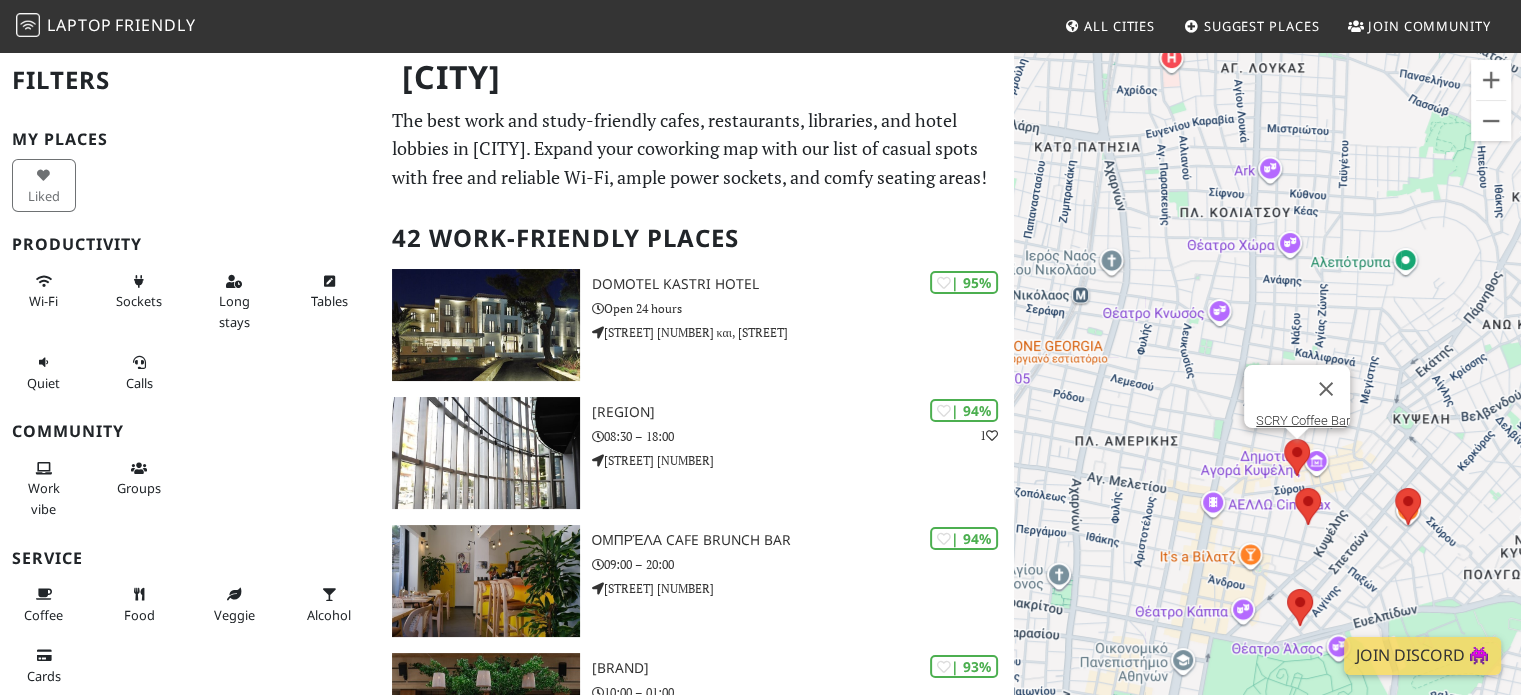 click at bounding box center [1284, 439] 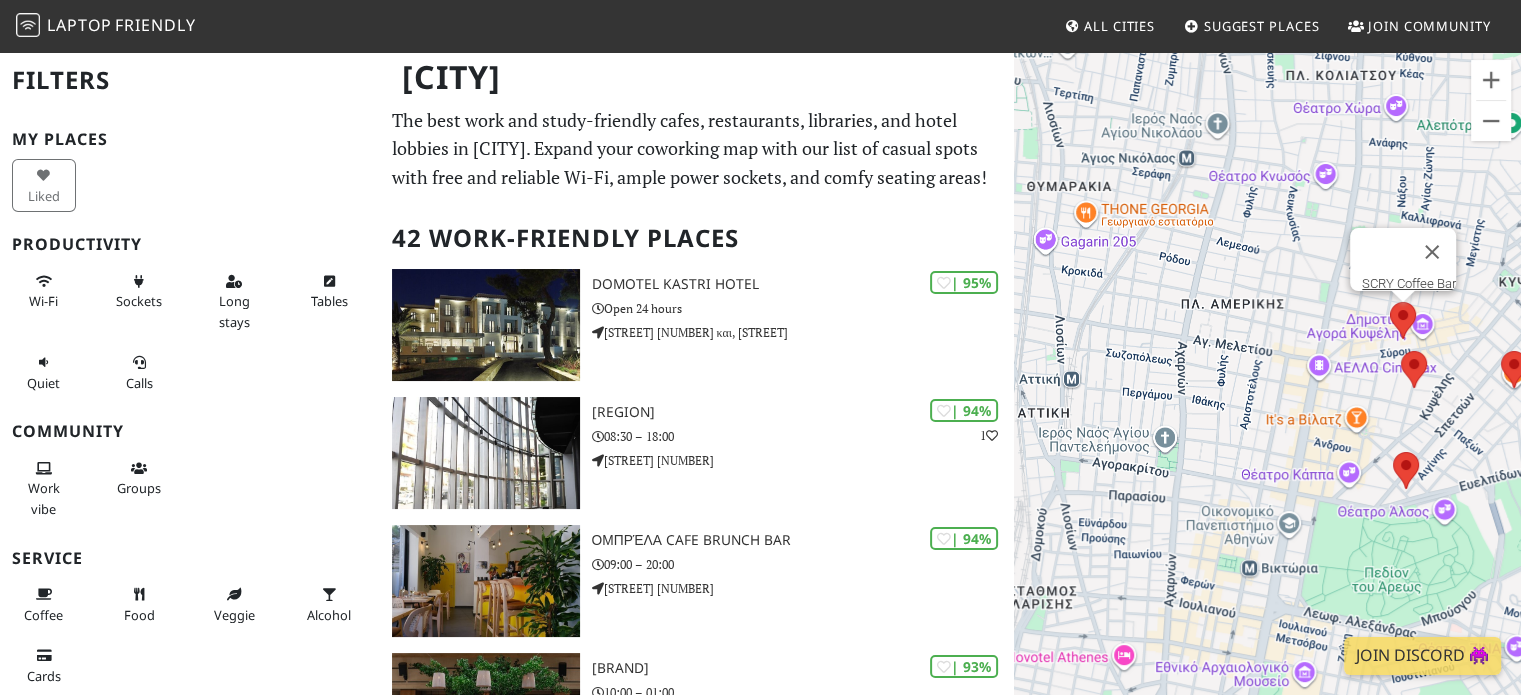 drag, startPoint x: 1248, startPoint y: 499, endPoint x: 1354, endPoint y: 360, distance: 174.8056 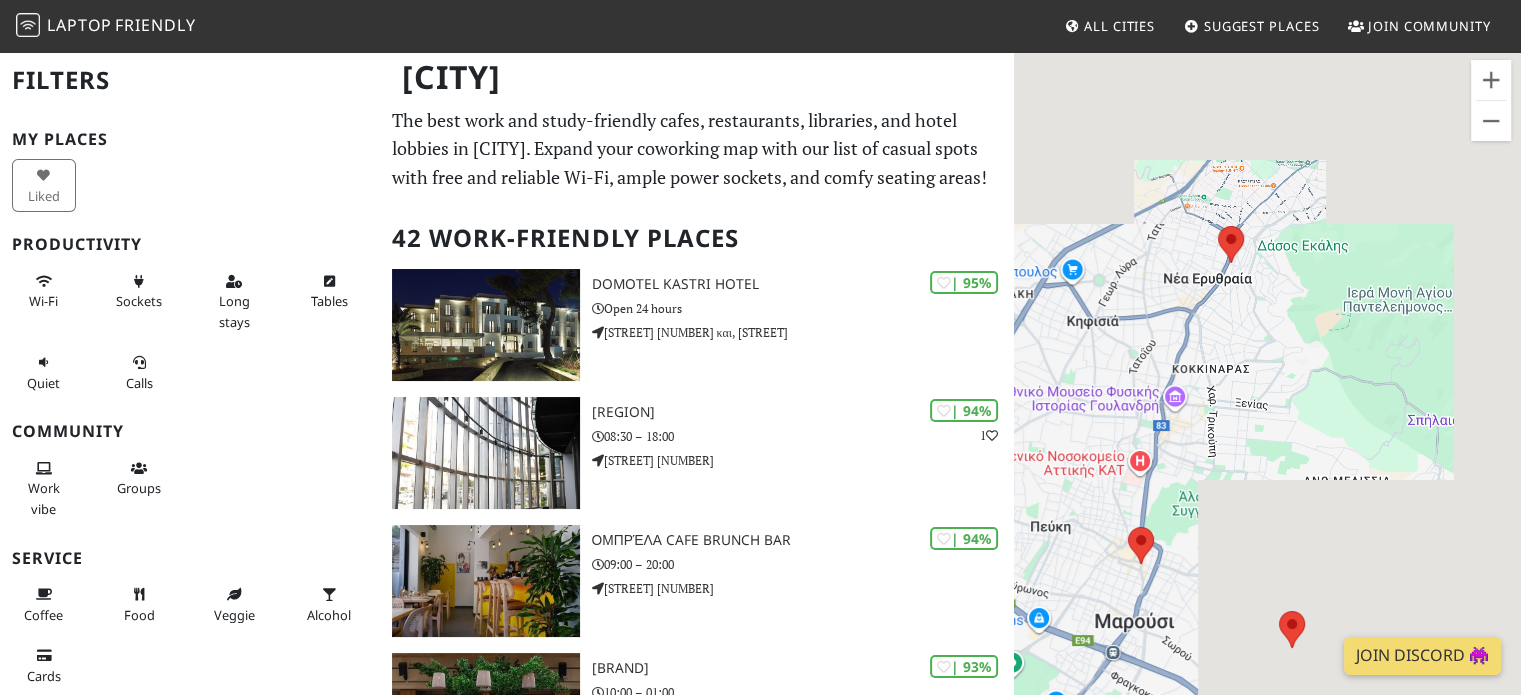 drag, startPoint x: 1284, startPoint y: 421, endPoint x: 1259, endPoint y: 262, distance: 160.95341 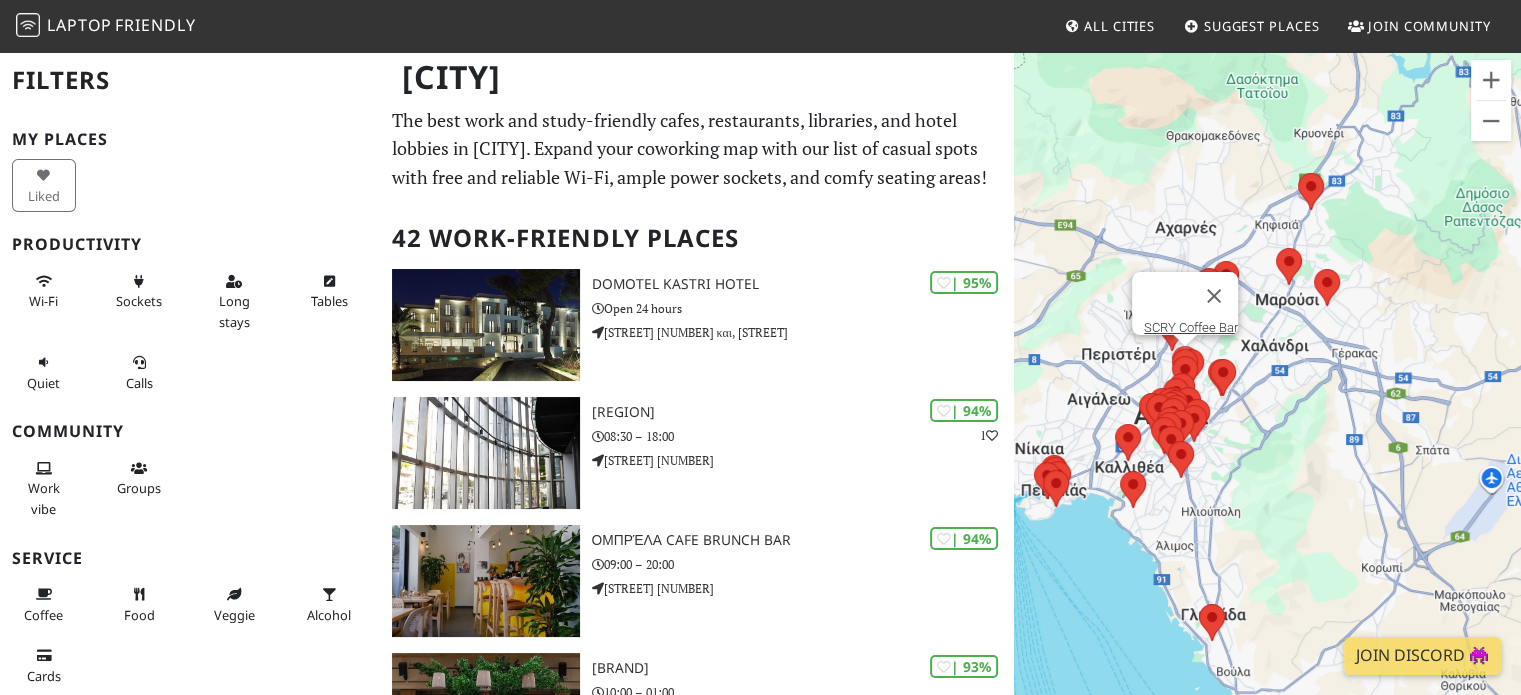 drag, startPoint x: 1202, startPoint y: 448, endPoint x: 1321, endPoint y: 317, distance: 176.98022 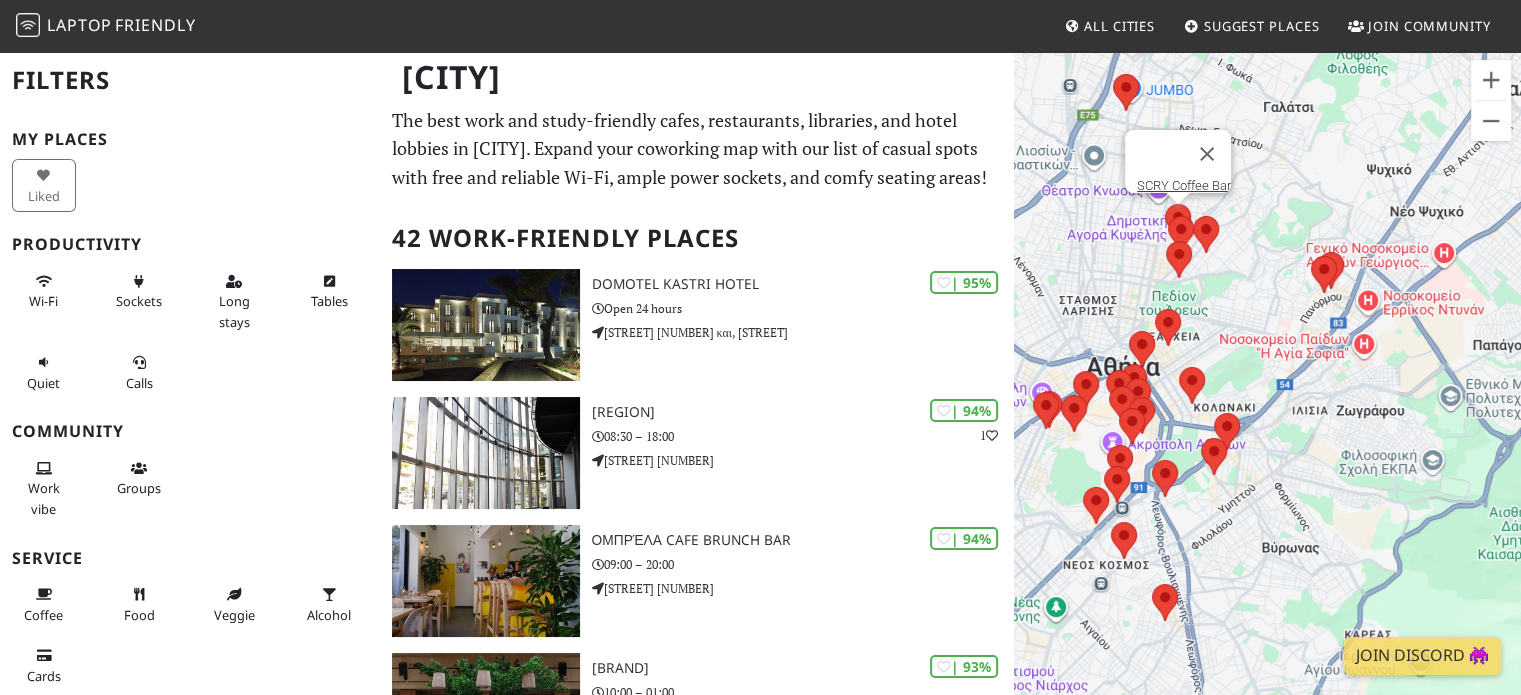 drag, startPoint x: 1203, startPoint y: 398, endPoint x: 1278, endPoint y: 318, distance: 109.65856 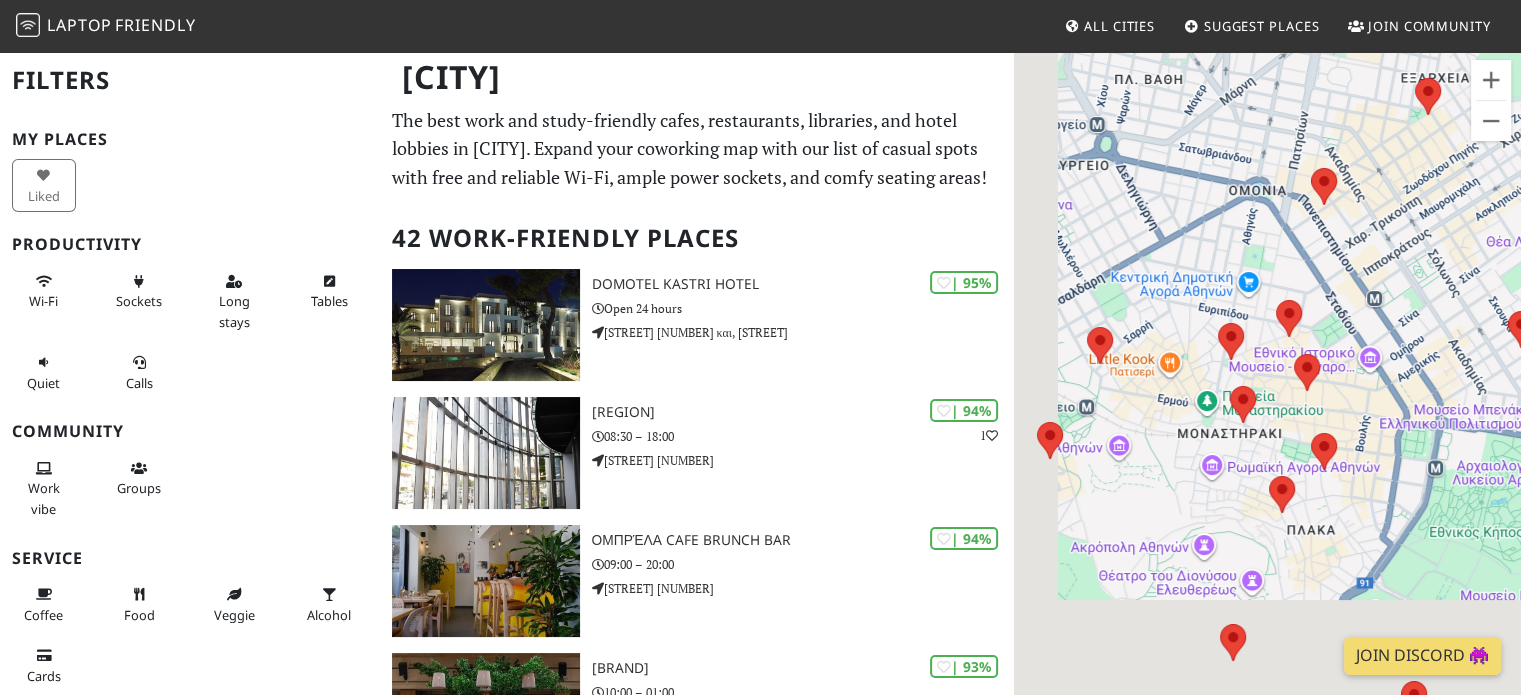 drag, startPoint x: 1154, startPoint y: 338, endPoint x: 1211, endPoint y: 223, distance: 128.35107 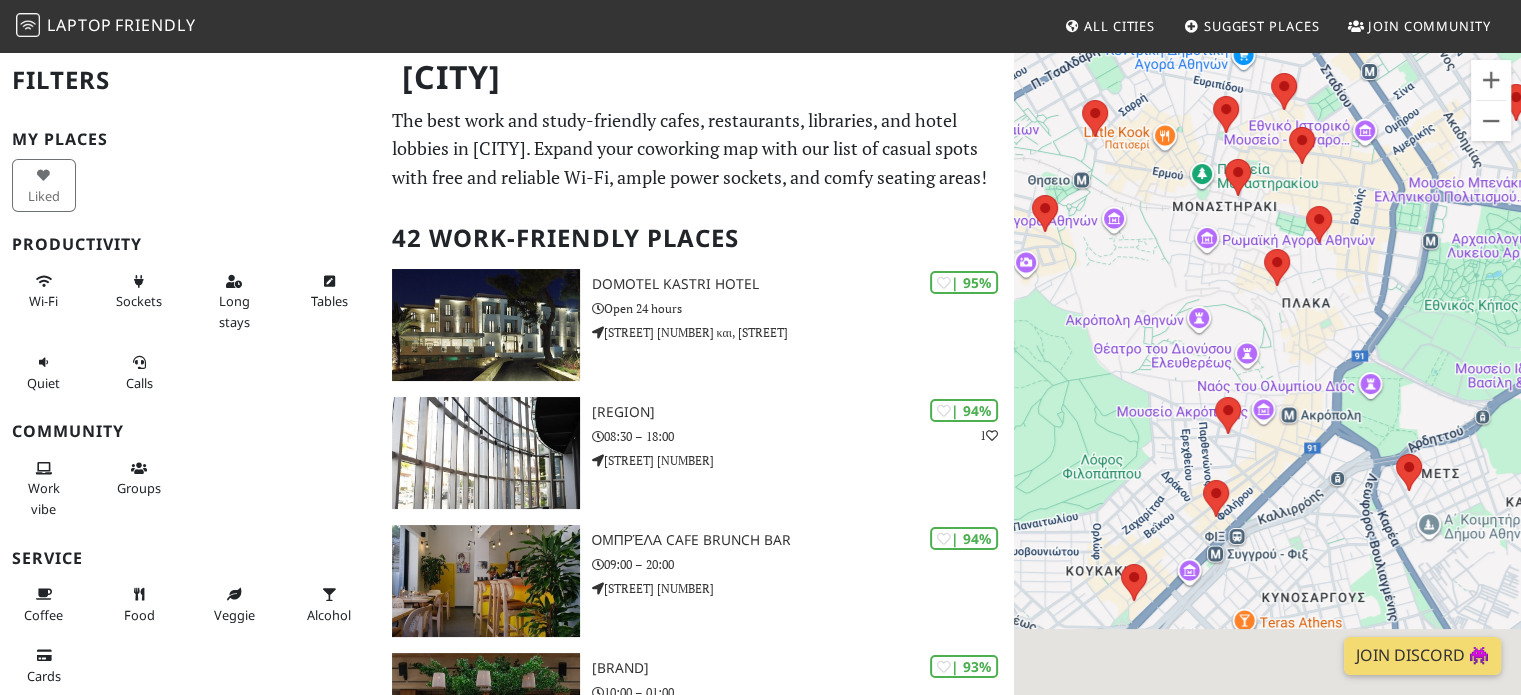 drag, startPoint x: 1172, startPoint y: 435, endPoint x: 1166, endPoint y: 201, distance: 234.0769 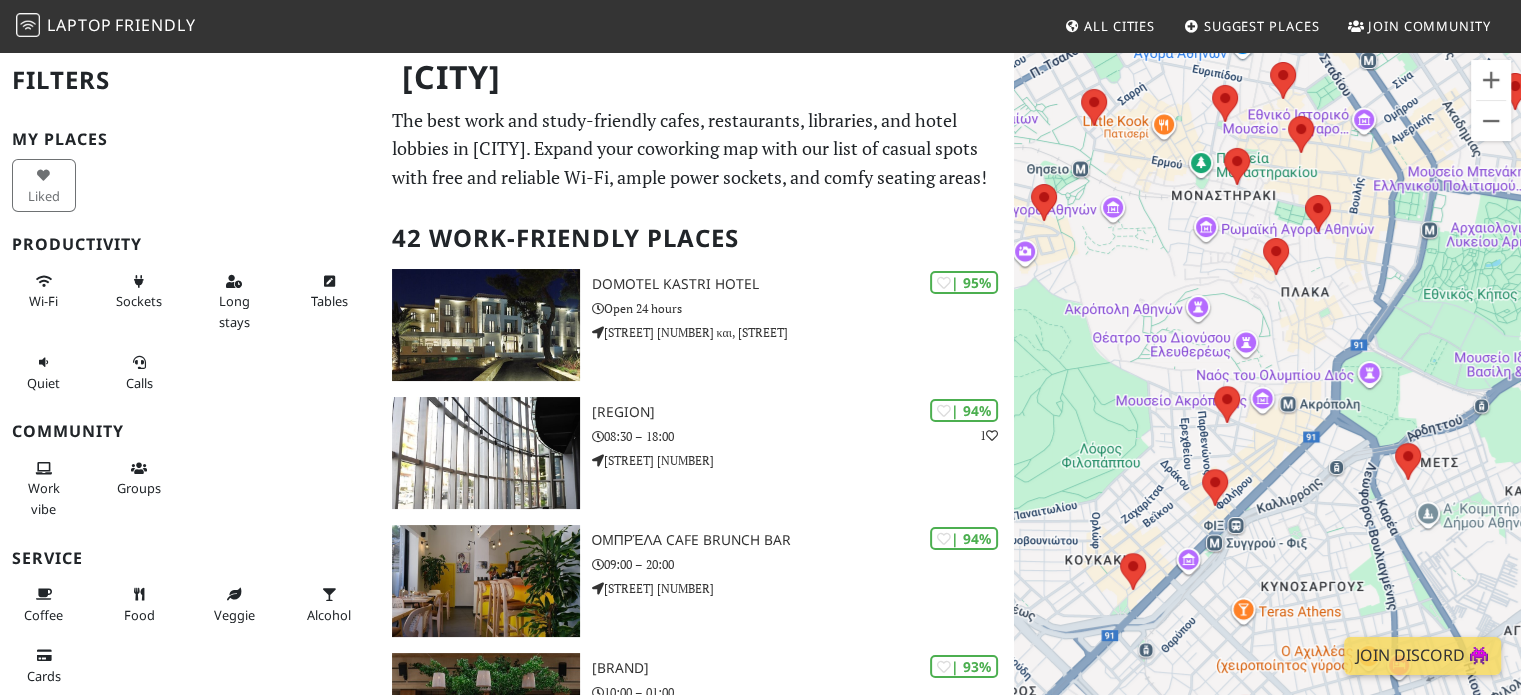 drag, startPoint x: 1334, startPoint y: 467, endPoint x: 1321, endPoint y: 387, distance: 81.04937 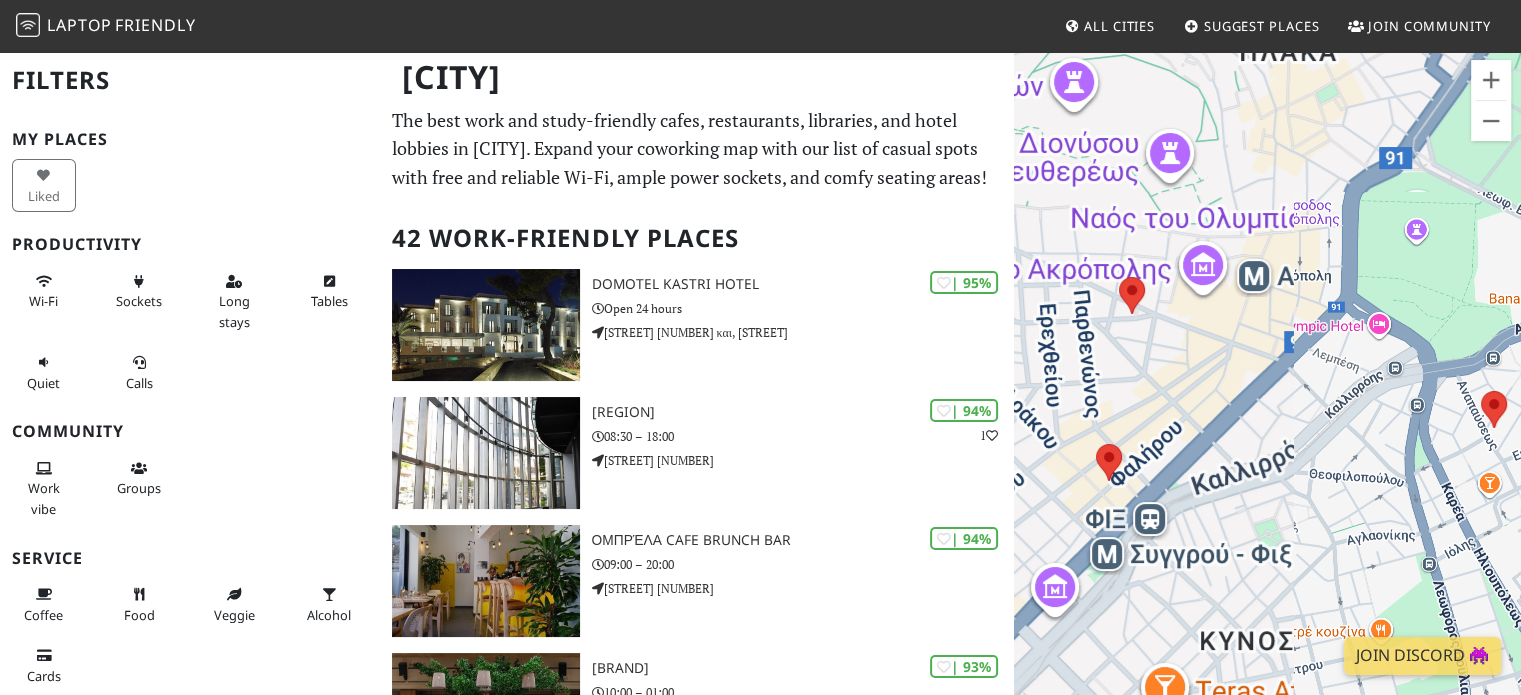 drag, startPoint x: 1320, startPoint y: 437, endPoint x: 1419, endPoint y: 436, distance: 99.00505 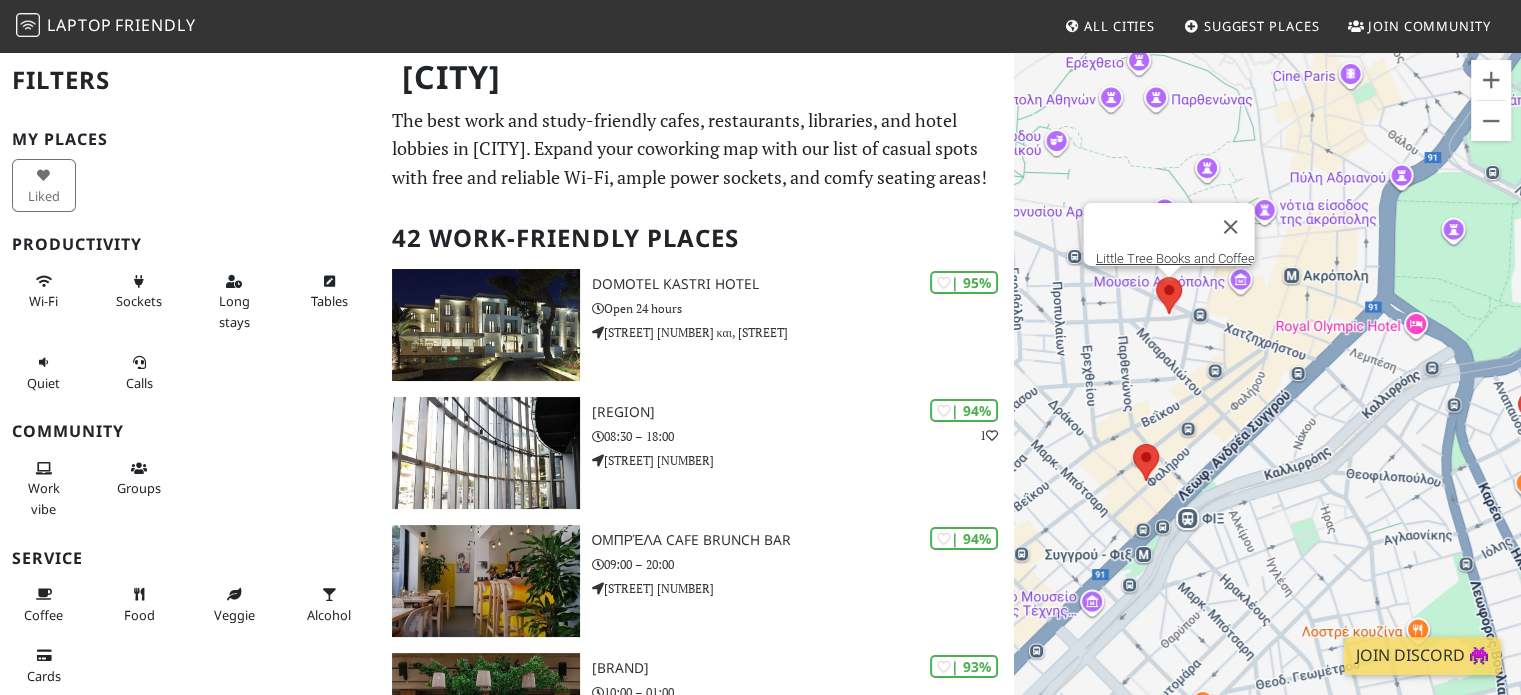 click at bounding box center [1156, 277] 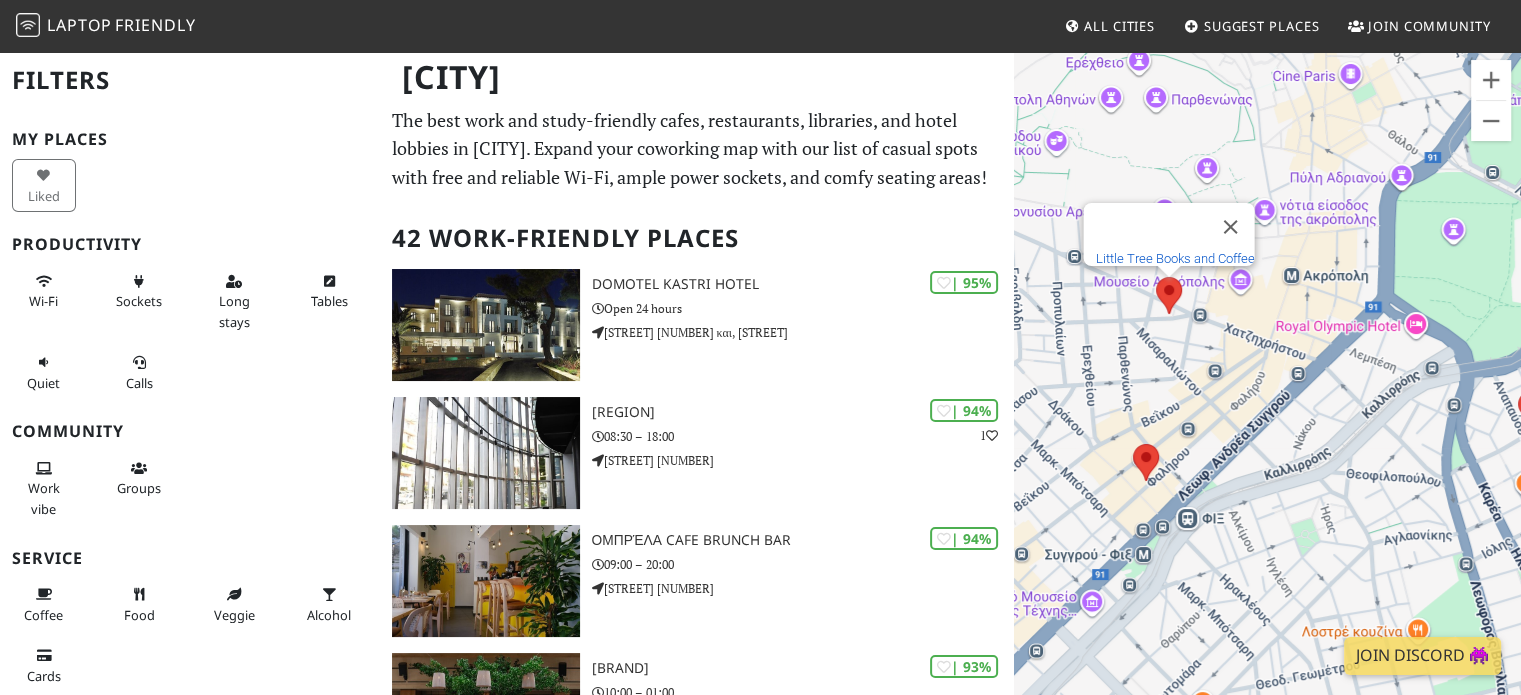 click on "Little Tree Books and Coffee" at bounding box center [1174, 258] 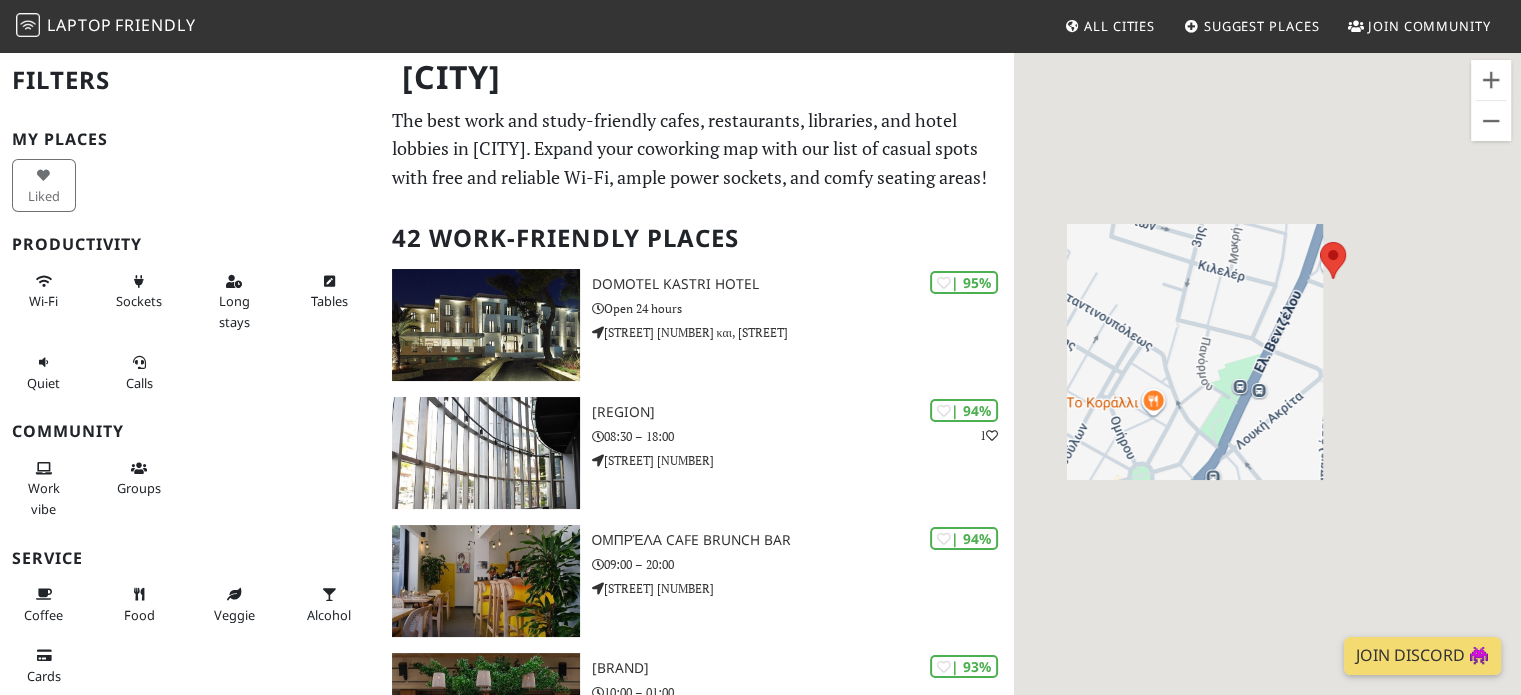 drag, startPoint x: 1300, startPoint y: 322, endPoint x: 1180, endPoint y: 420, distance: 154.93224 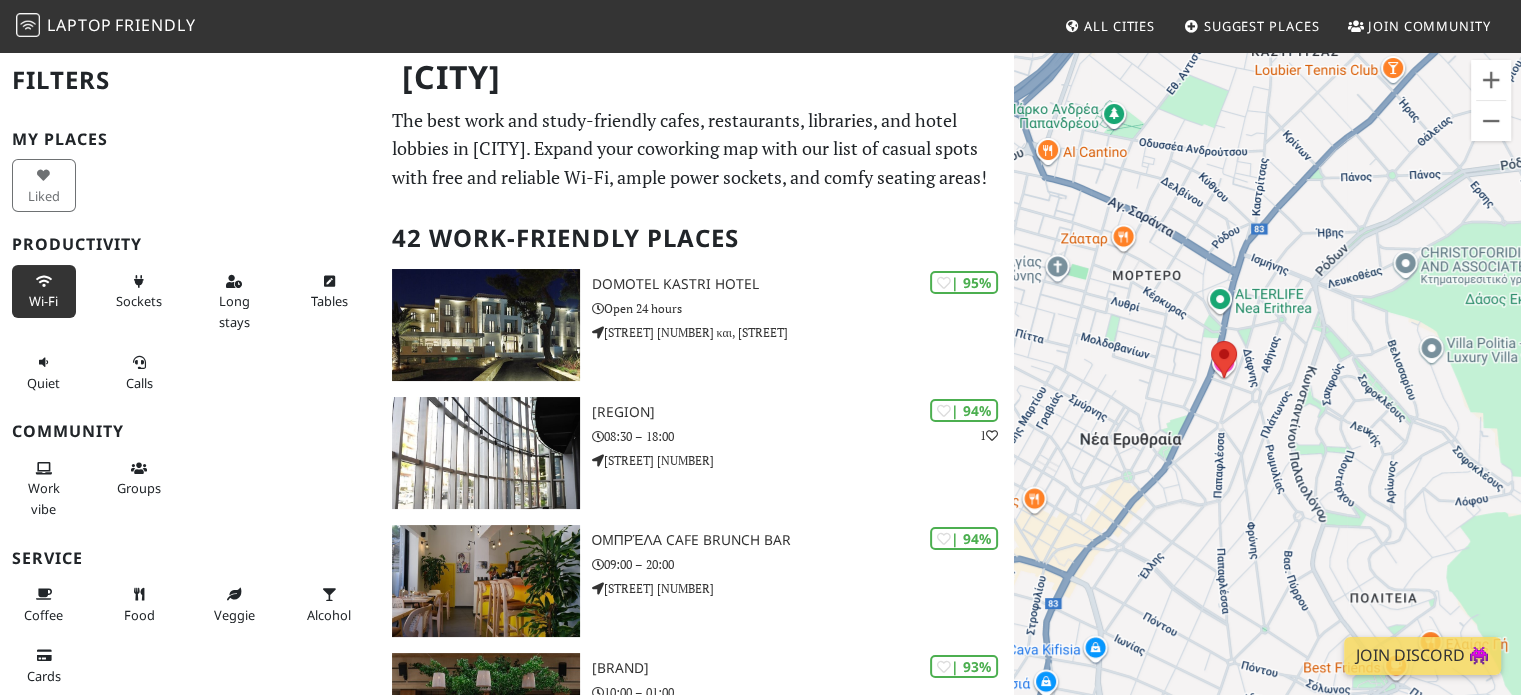 click on "Wi-Fi" at bounding box center [44, 291] 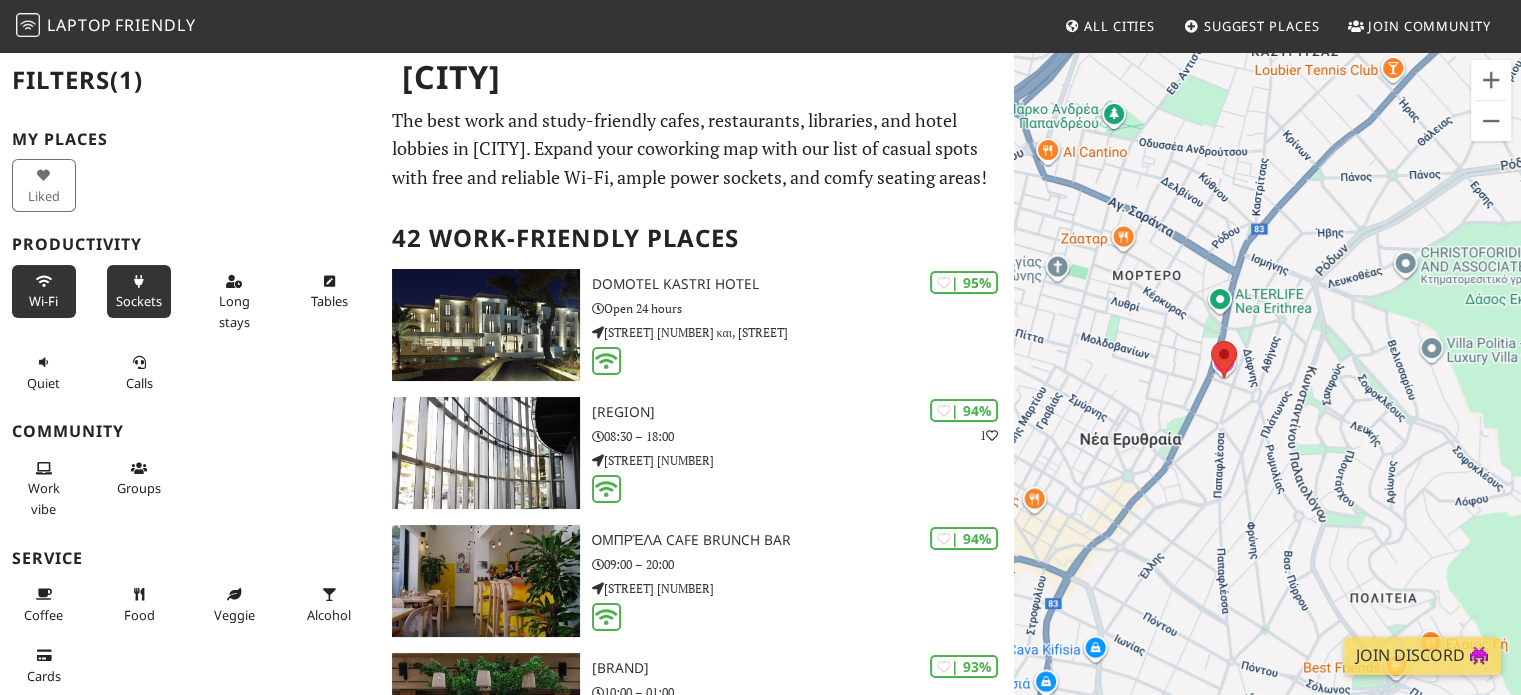 click on "Sockets" at bounding box center (139, 301) 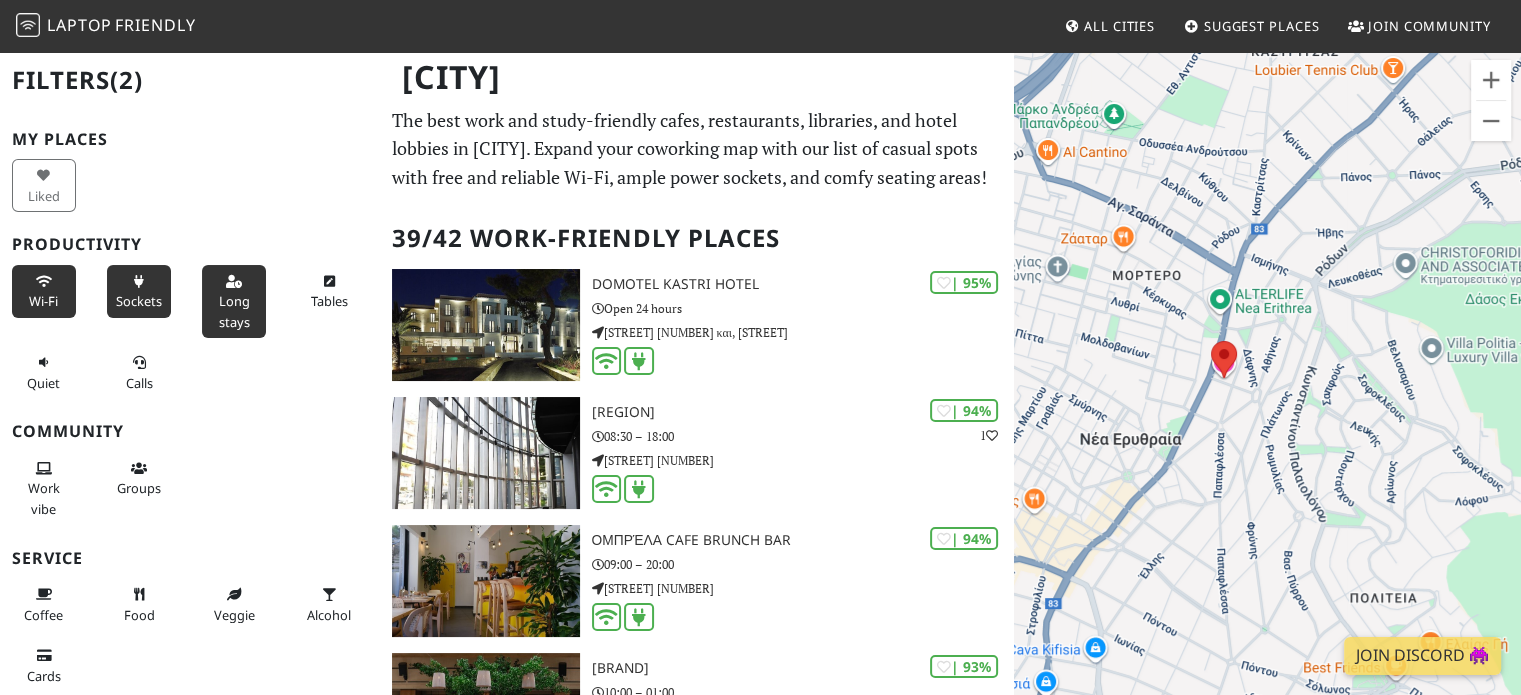 click on "Long stays" at bounding box center [234, 301] 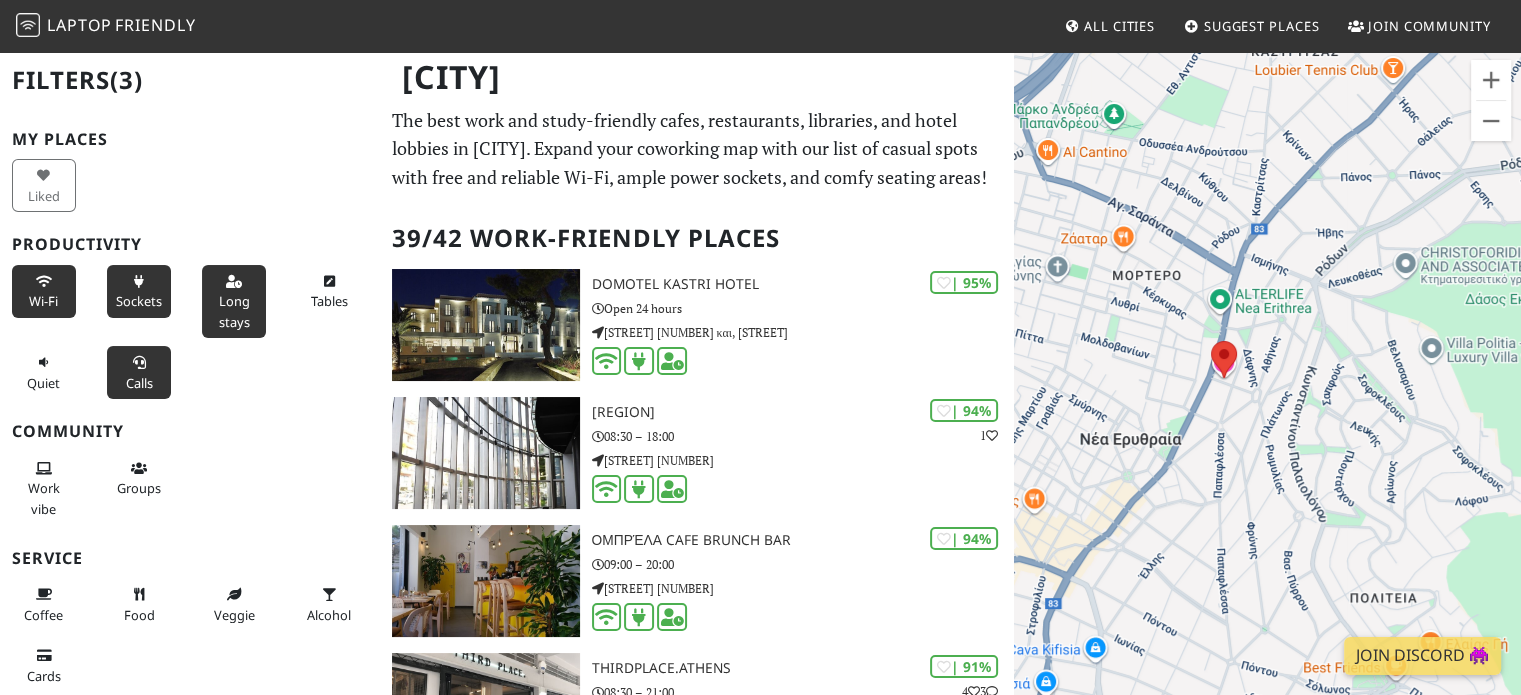 click on "Calls" at bounding box center (139, 372) 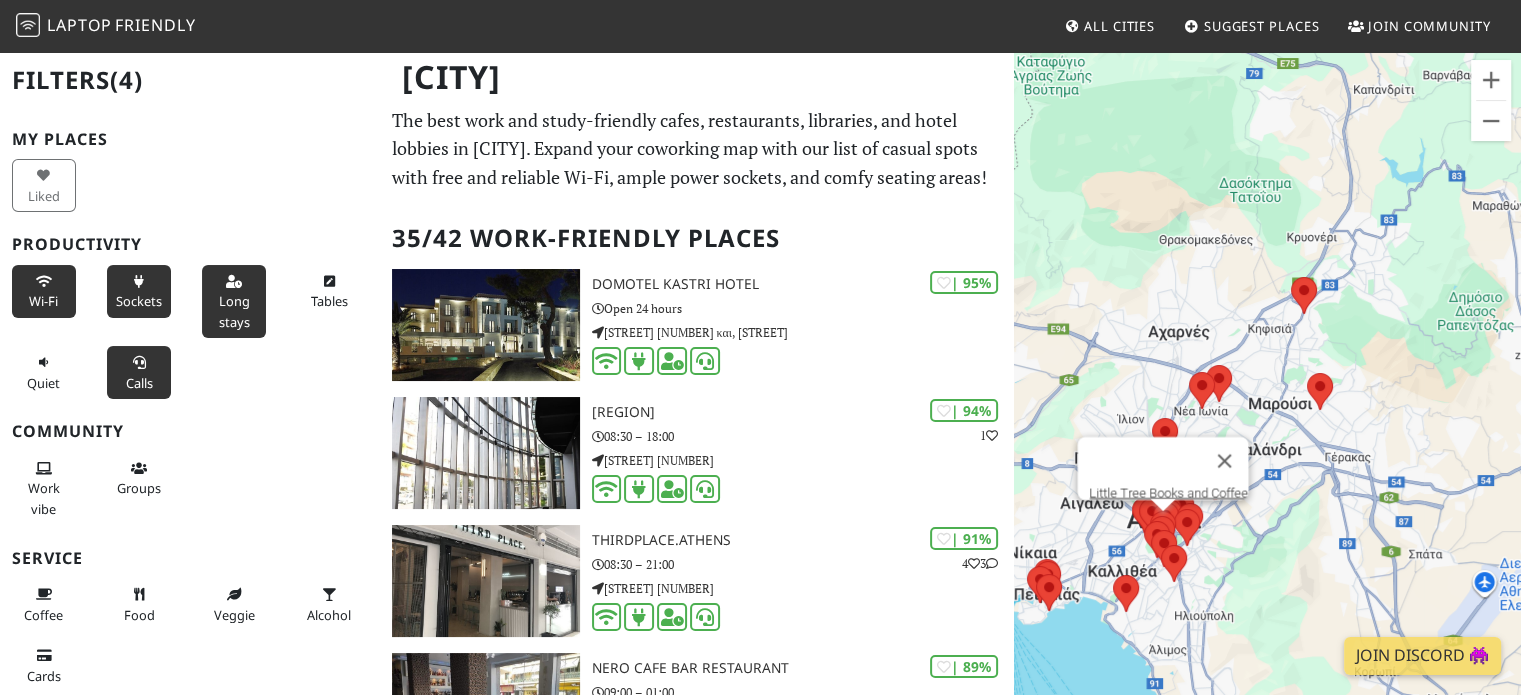 drag, startPoint x: 1281, startPoint y: 537, endPoint x: 1385, endPoint y: 343, distance: 220.11815 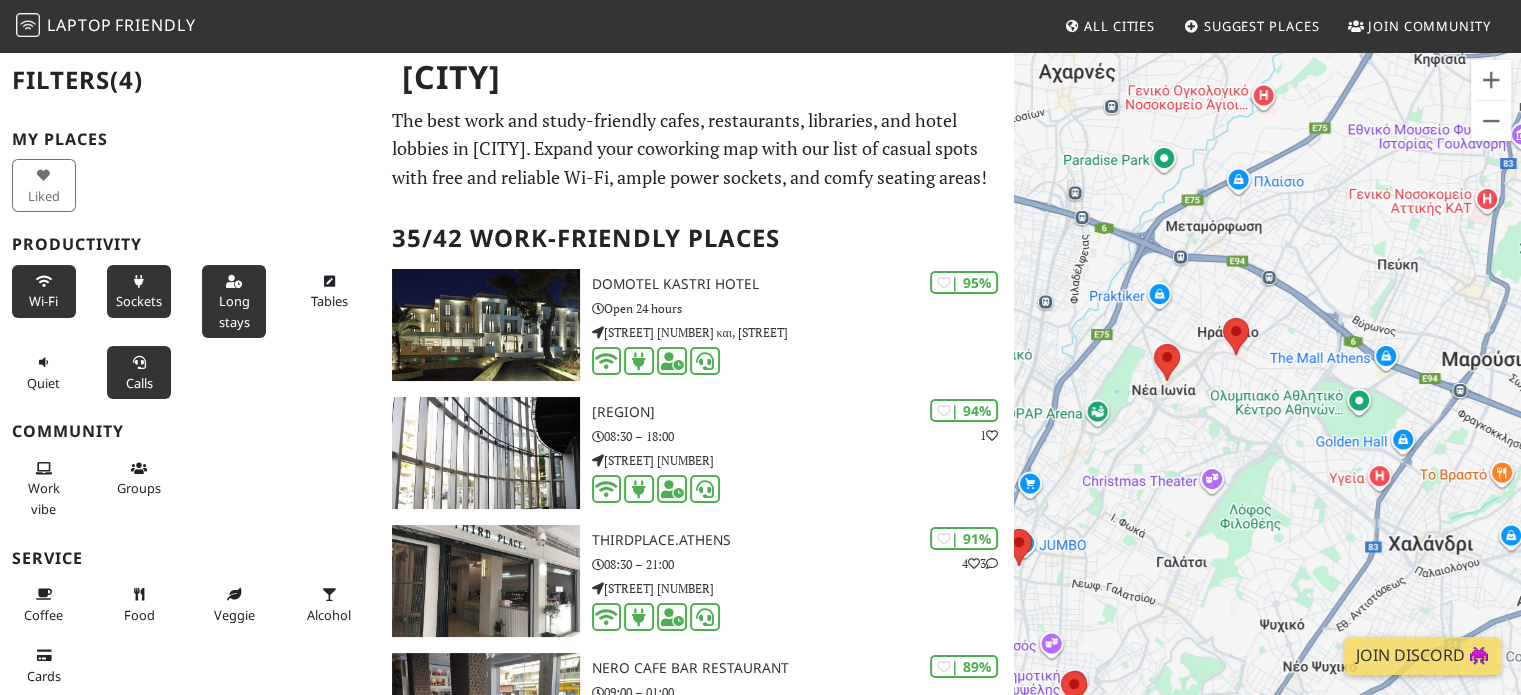 drag, startPoint x: 1144, startPoint y: 460, endPoint x: 1227, endPoint y: 451, distance: 83.48653 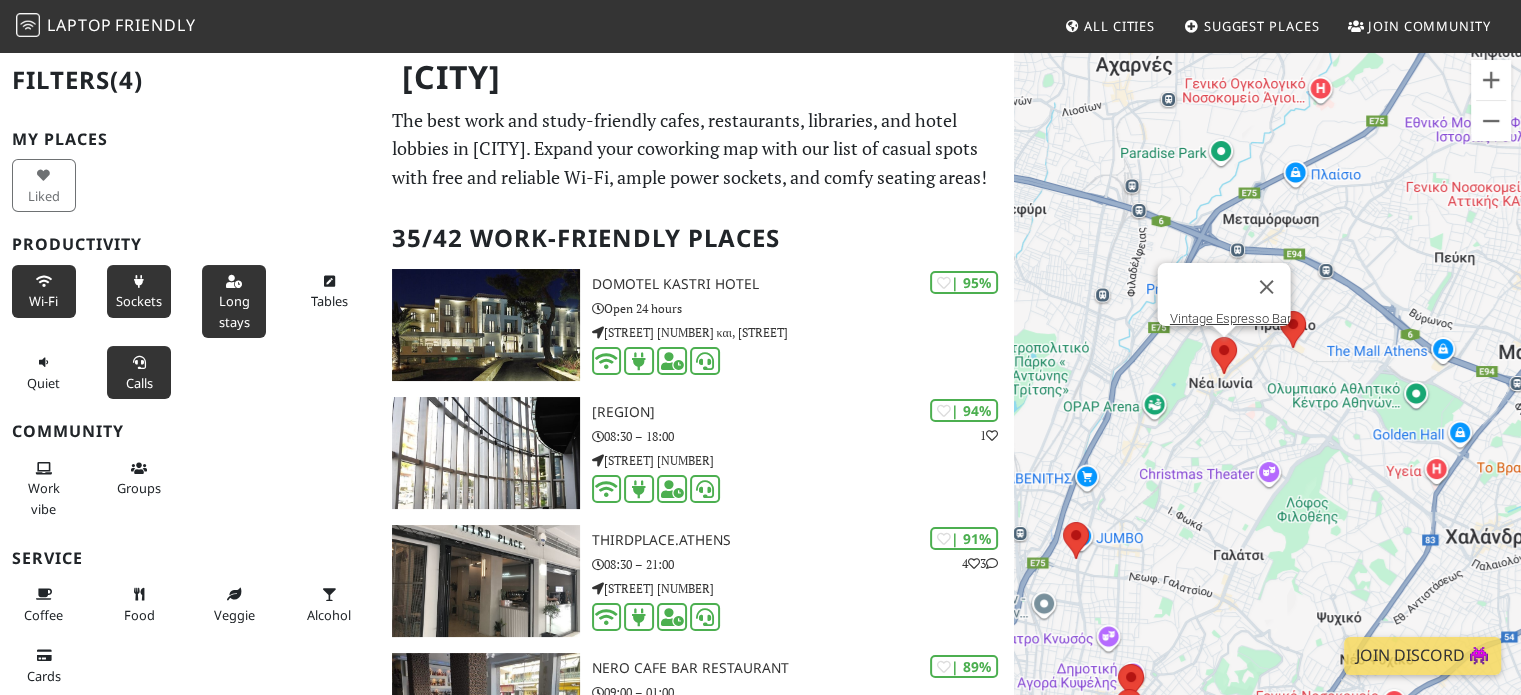 click at bounding box center [1211, 337] 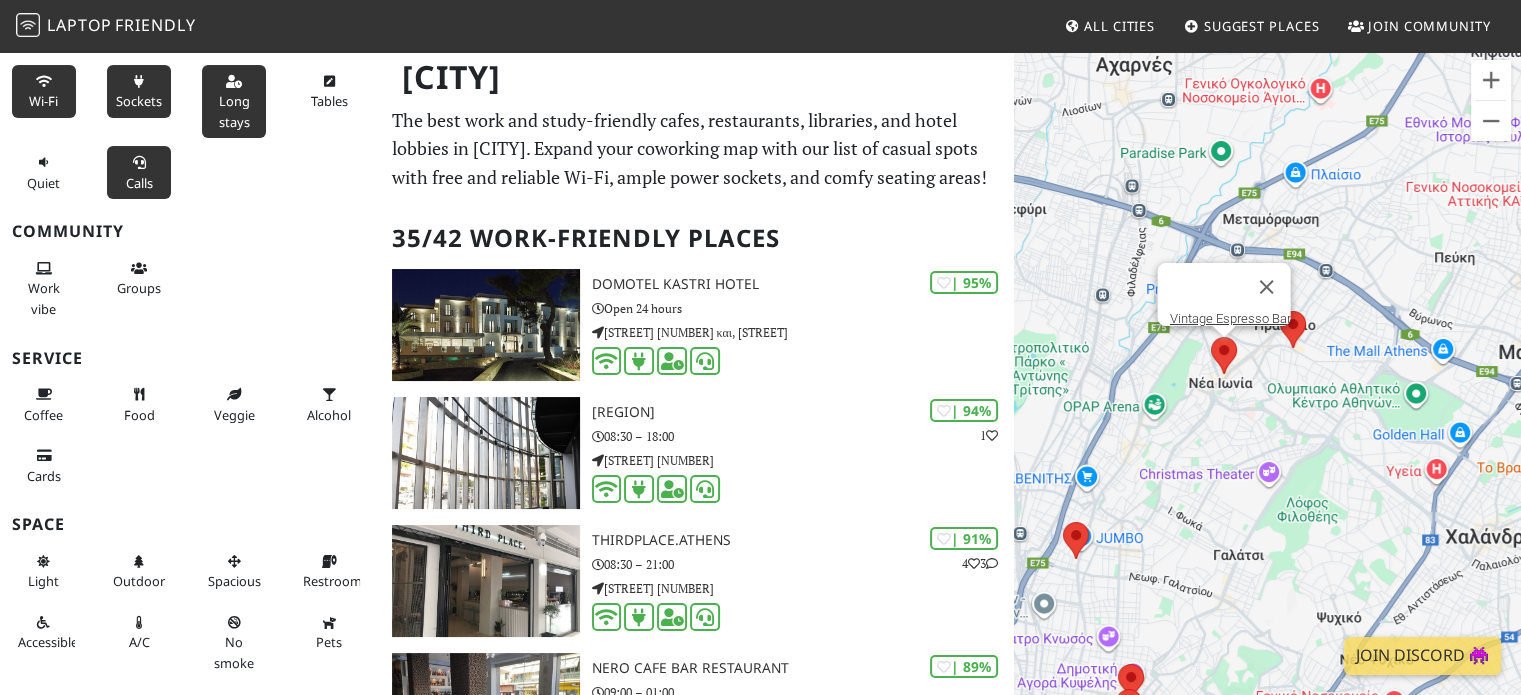 scroll, scrollTop: 245, scrollLeft: 0, axis: vertical 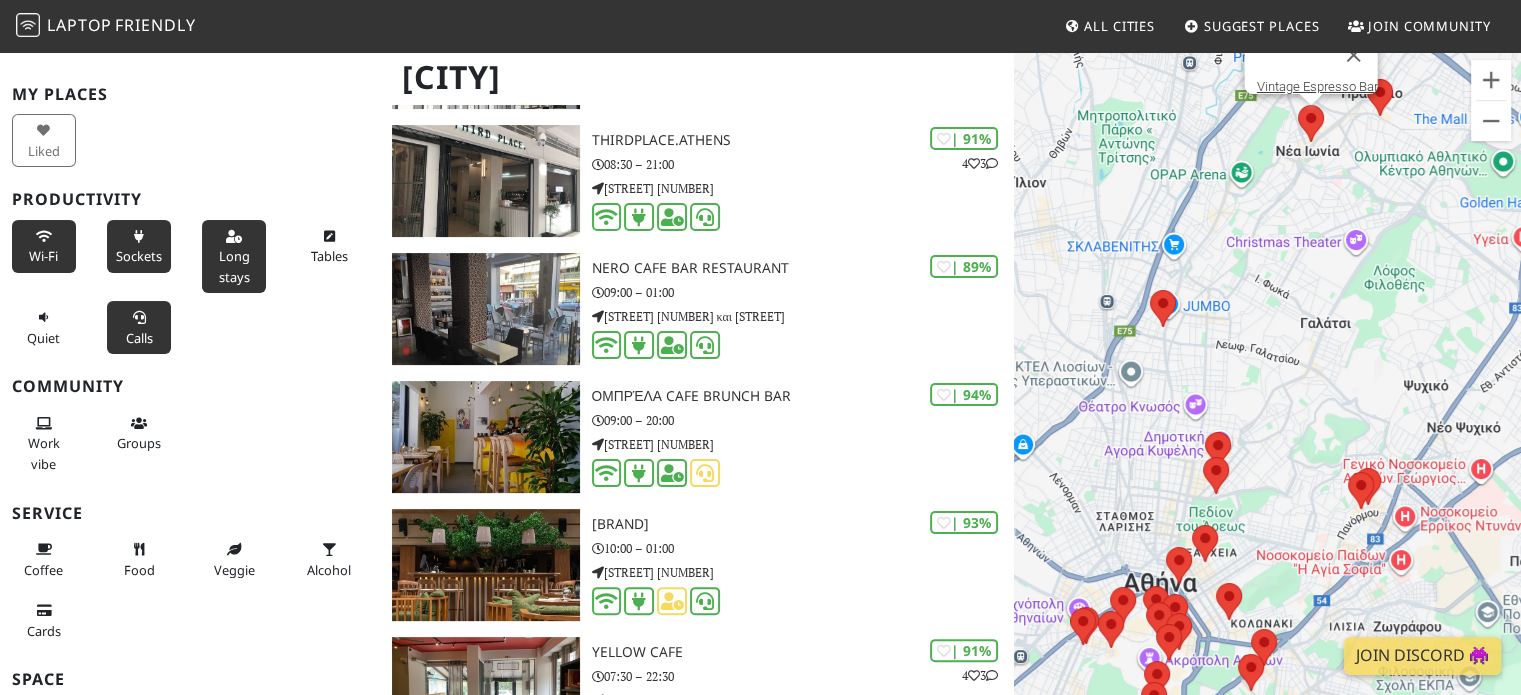 drag, startPoint x: 1217, startPoint y: 354, endPoint x: 1258, endPoint y: 320, distance: 53.263496 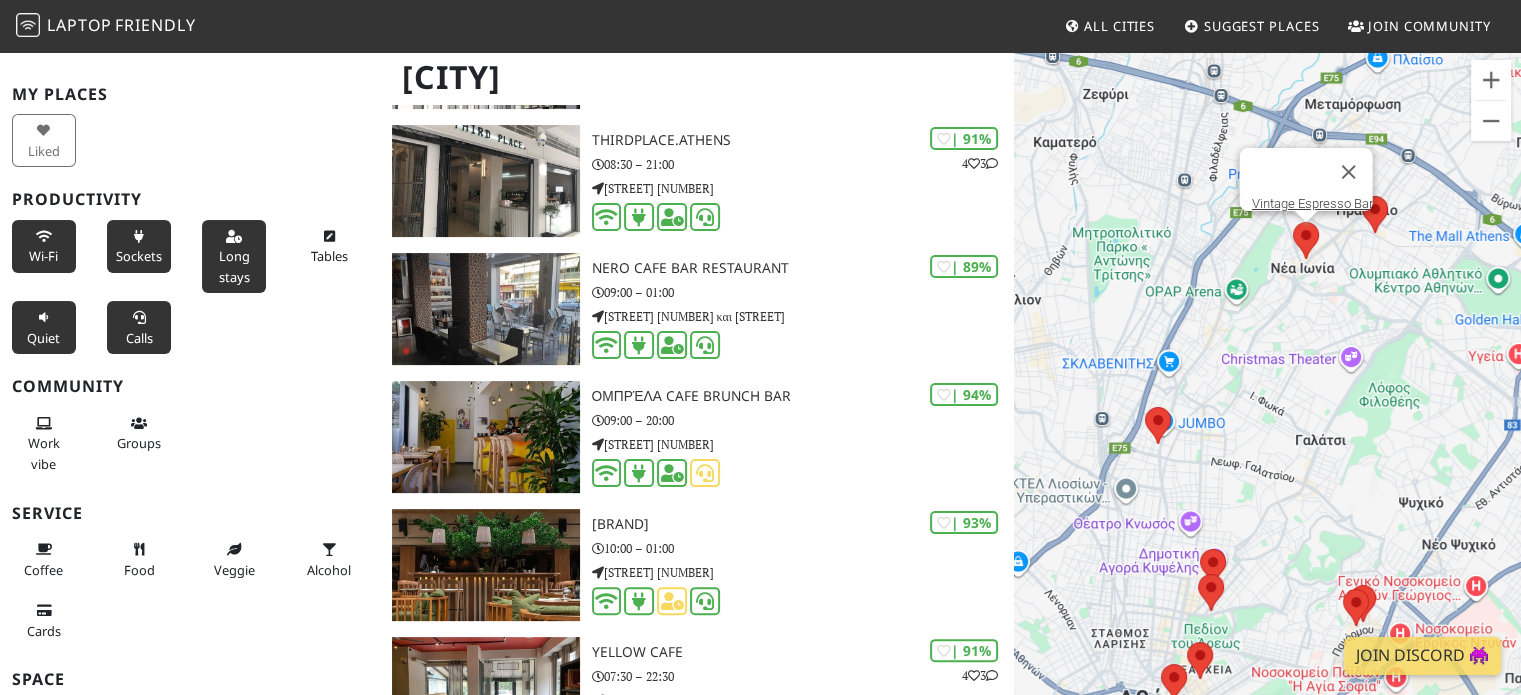 click on "Quiet" at bounding box center (44, 327) 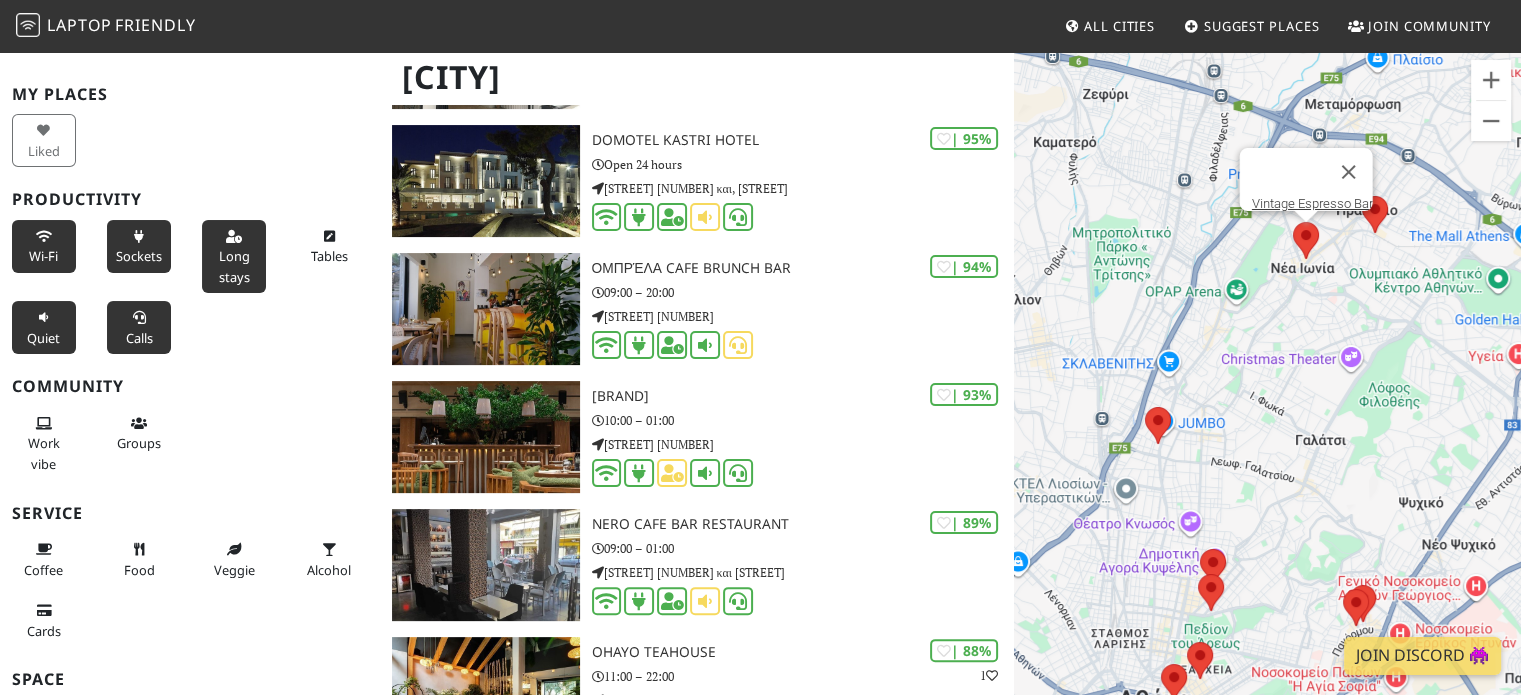 click on "Για να πλοηγηθείτε, πατήστε τα πλήκτρα με τα βέλη. Vintage Espresso Bar" at bounding box center [1267, 397] 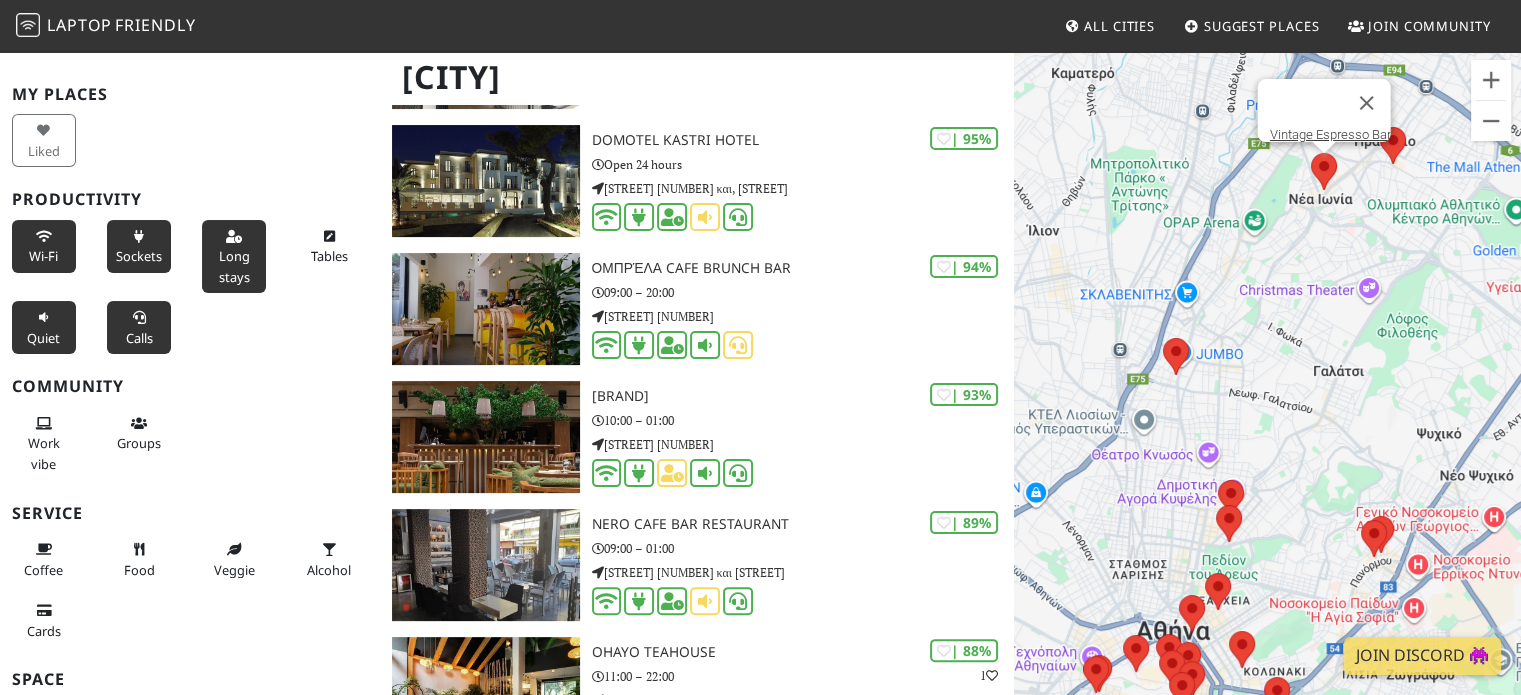 drag, startPoint x: 1295, startPoint y: 355, endPoint x: 1312, endPoint y: 281, distance: 75.9276 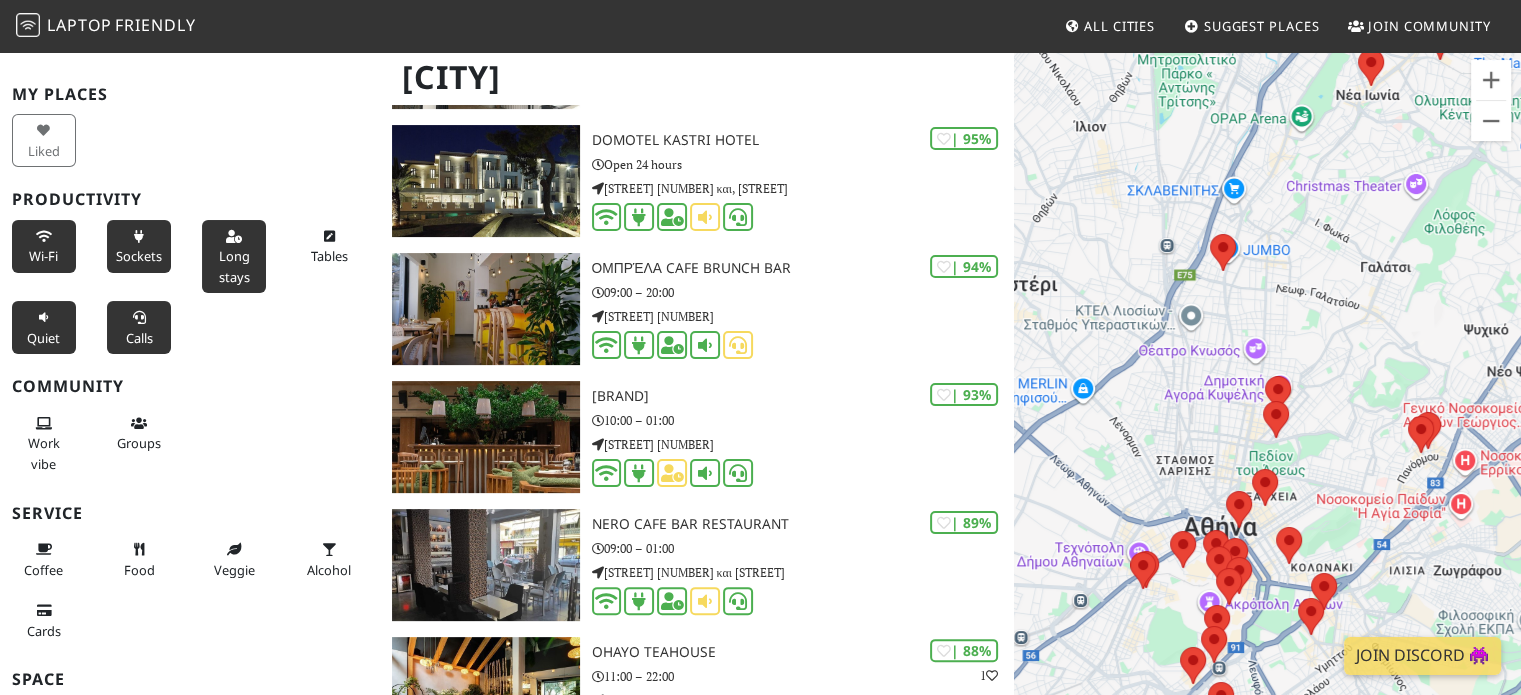 drag, startPoint x: 1273, startPoint y: 400, endPoint x: 1297, endPoint y: 283, distance: 119.43617 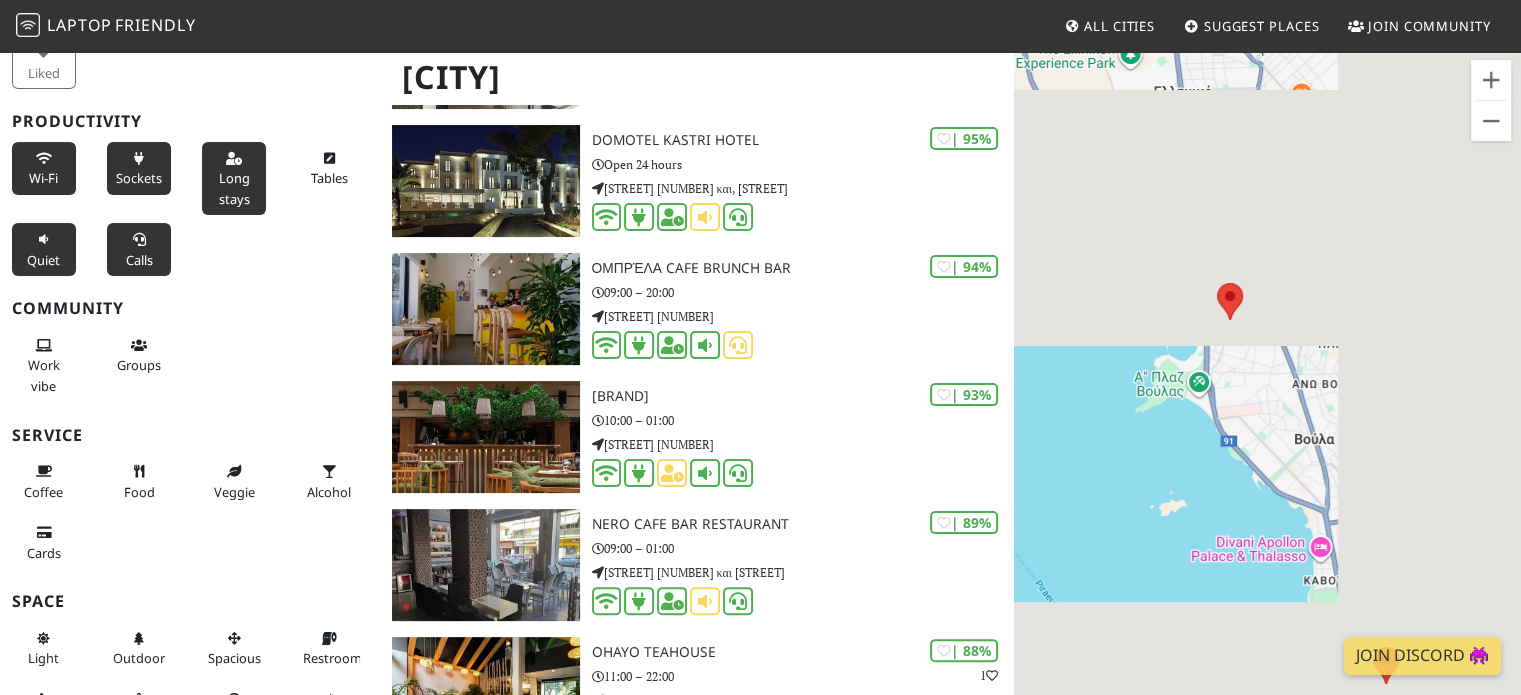 scroll, scrollTop: 145, scrollLeft: 0, axis: vertical 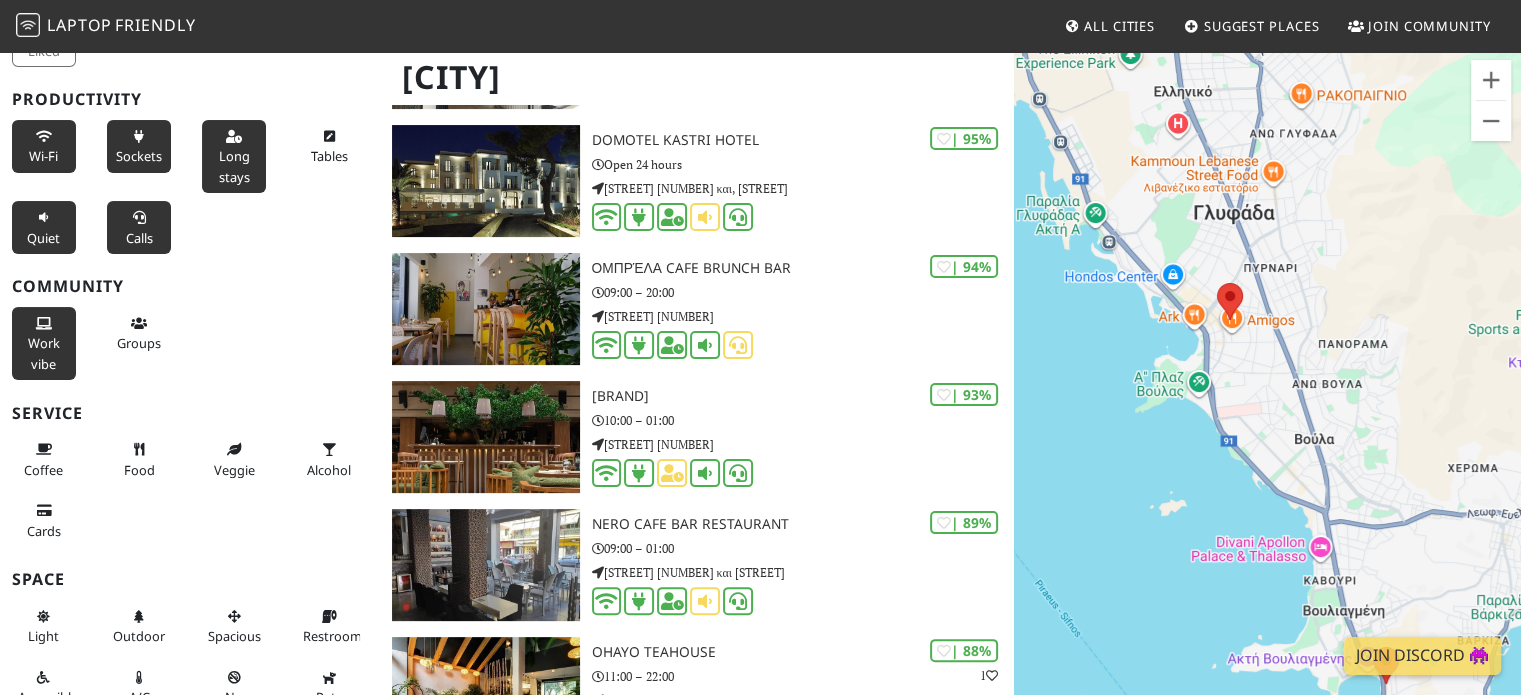click on "Work vibe" at bounding box center [44, 353] 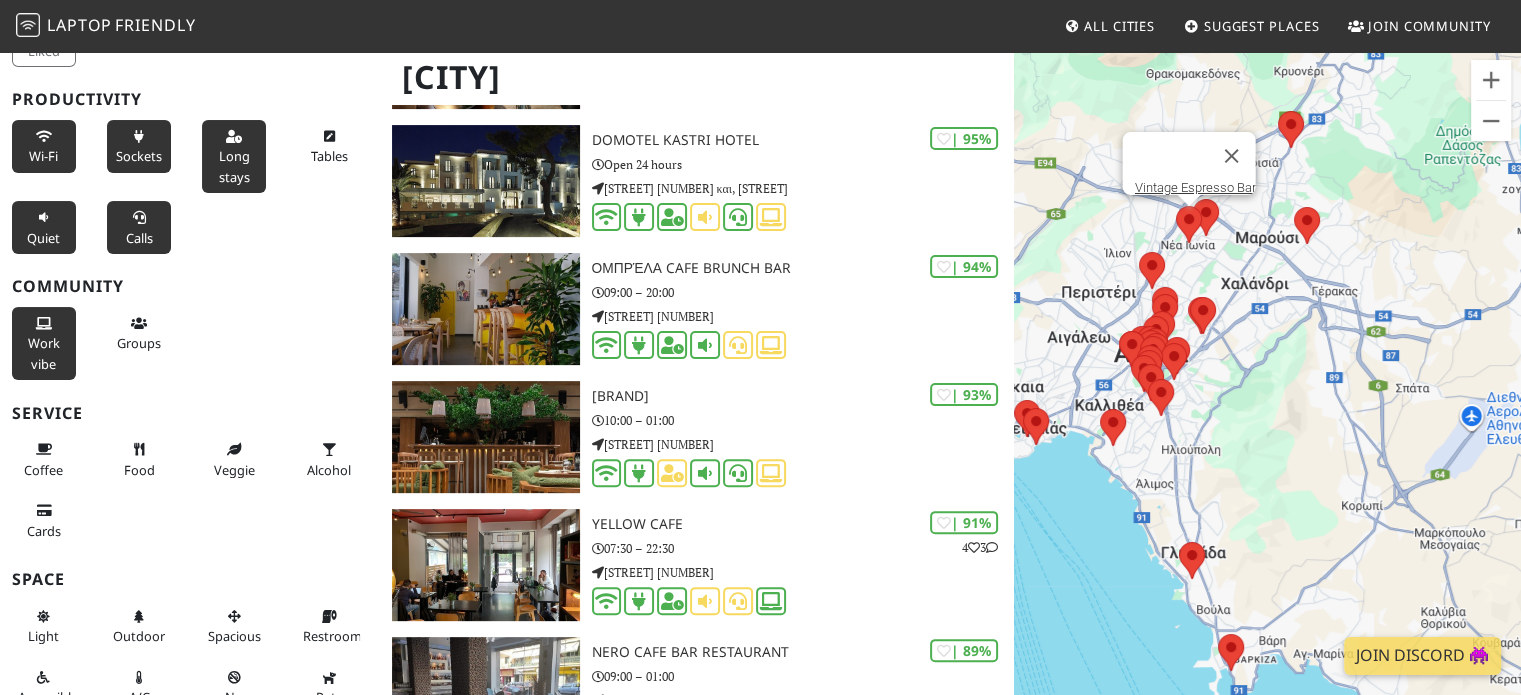 drag, startPoint x: 1190, startPoint y: 331, endPoint x: 1247, endPoint y: 471, distance: 151.15886 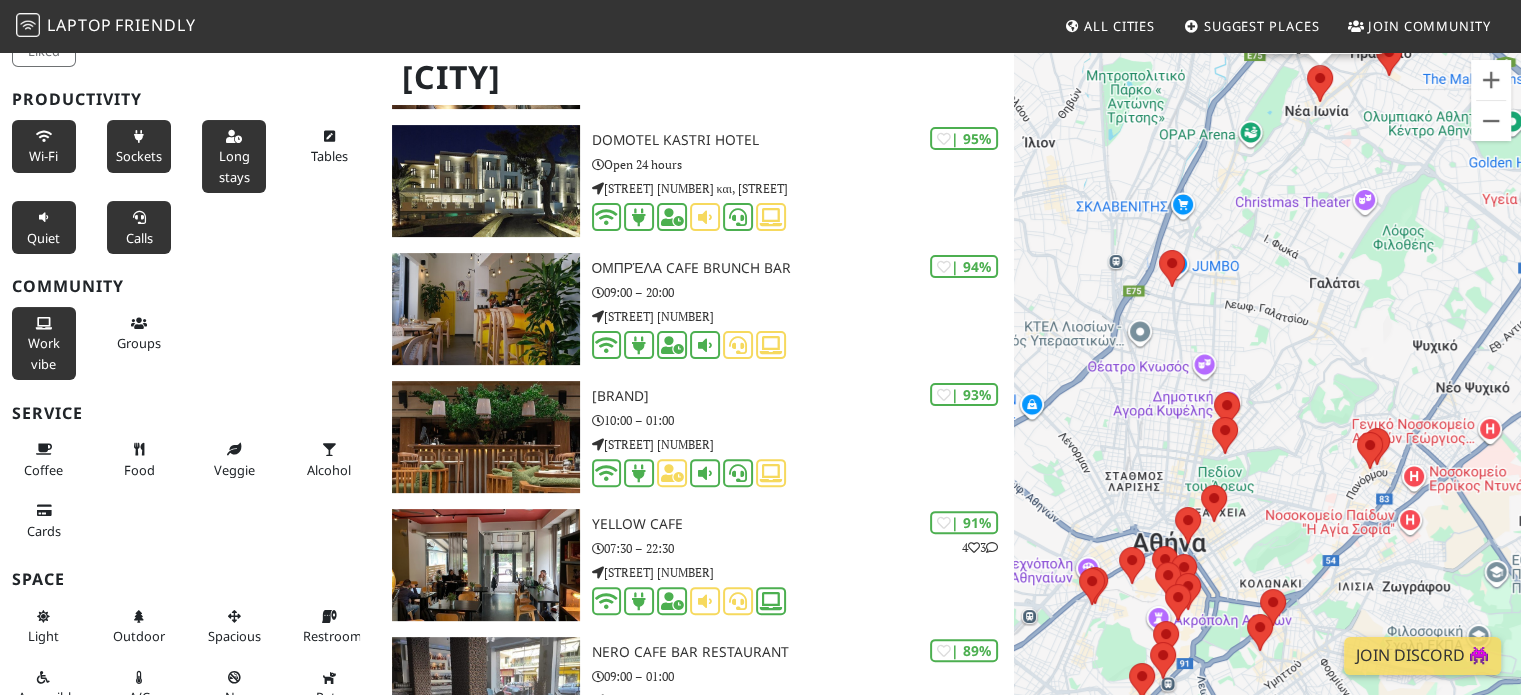 drag, startPoint x: 1140, startPoint y: 364, endPoint x: 1212, endPoint y: 322, distance: 83.35467 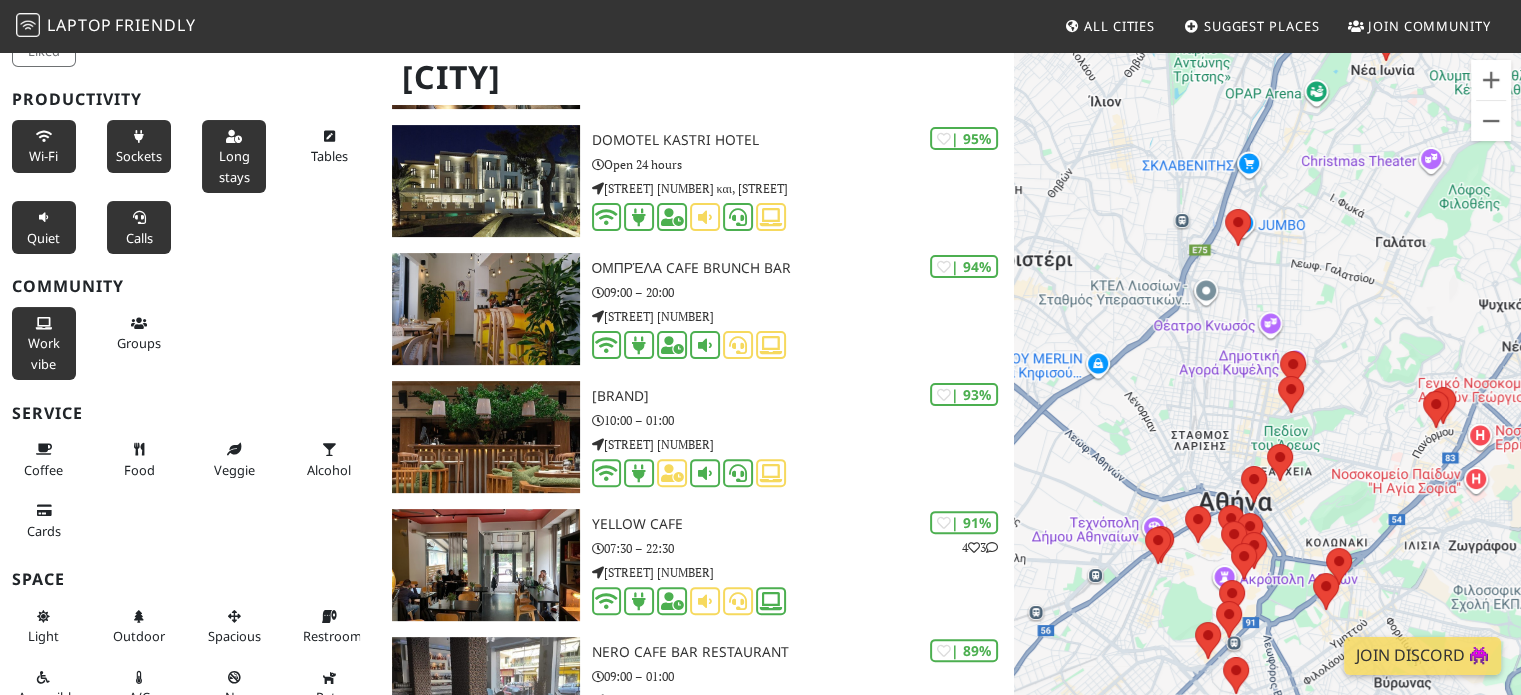 scroll, scrollTop: 245, scrollLeft: 0, axis: vertical 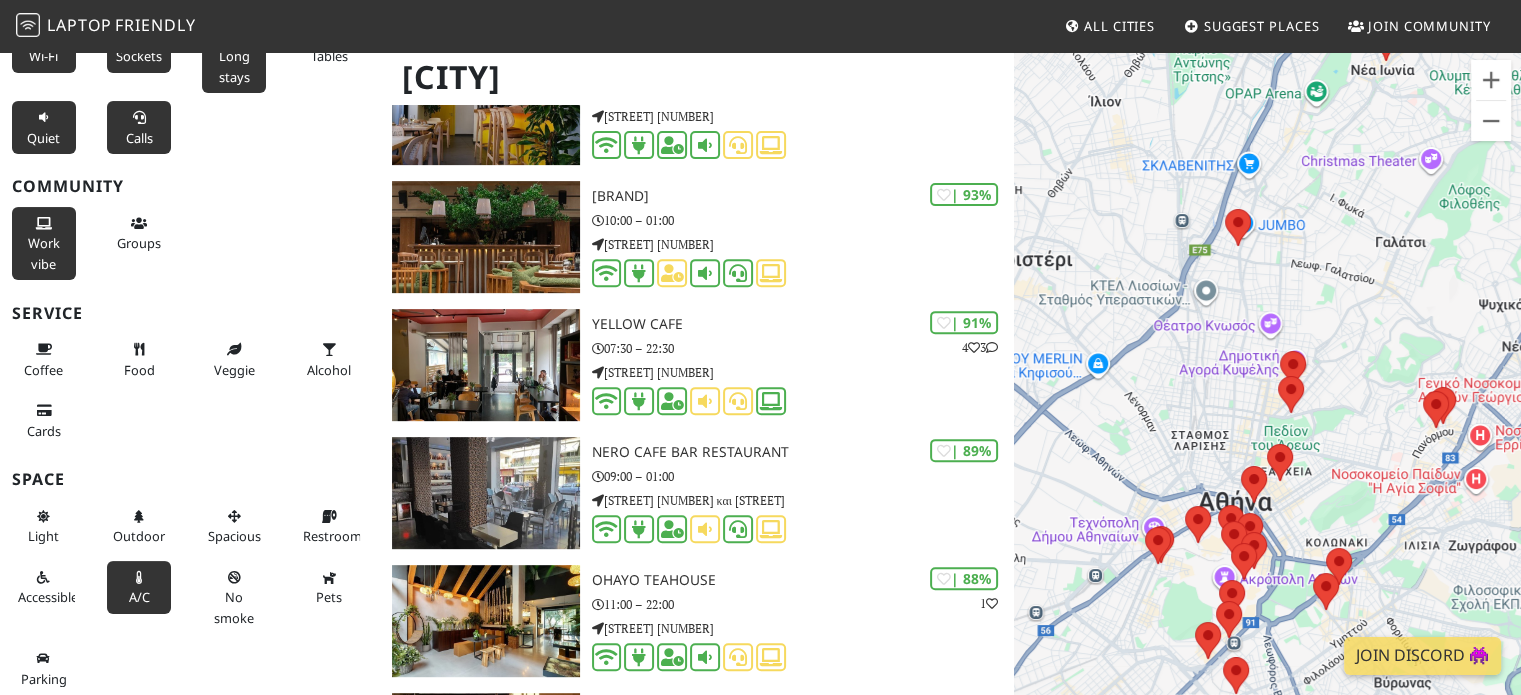 click on "A/C" at bounding box center [139, 597] 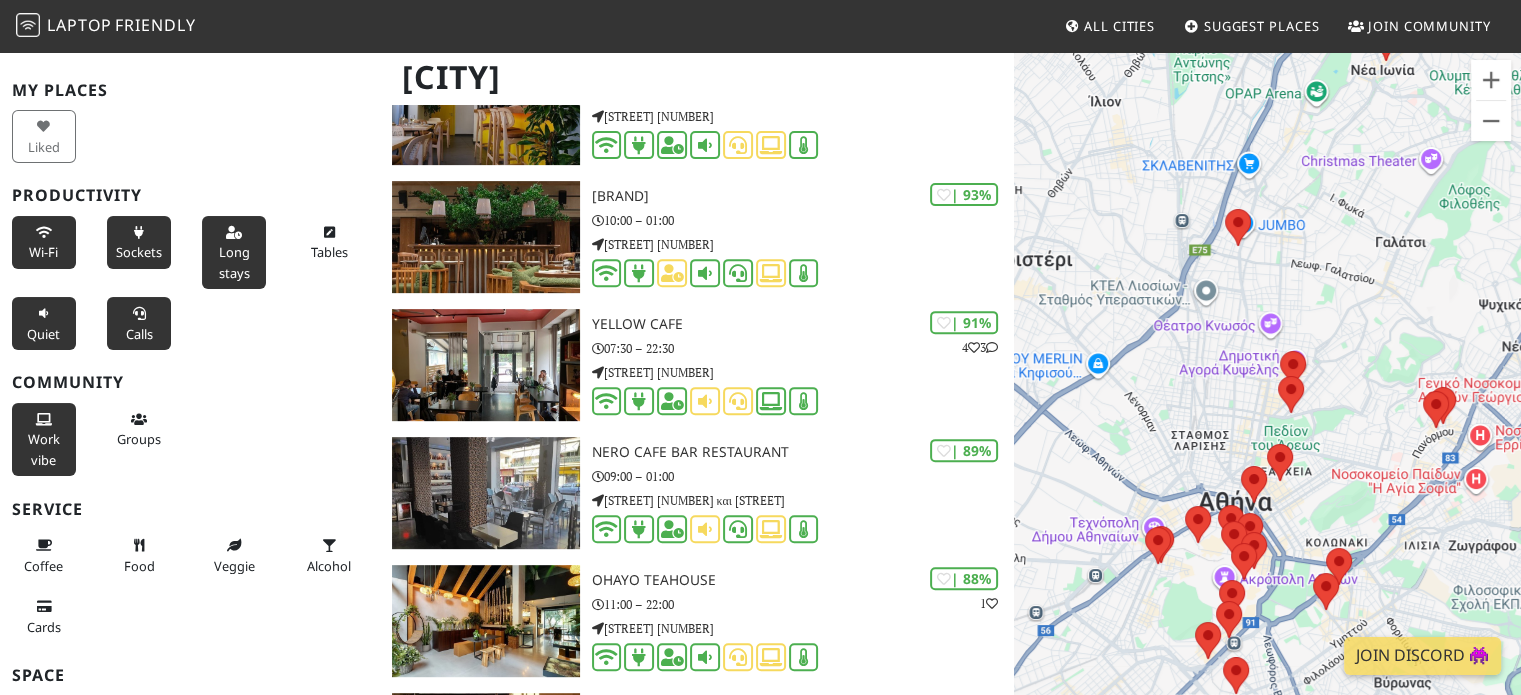 scroll, scrollTop: 45, scrollLeft: 0, axis: vertical 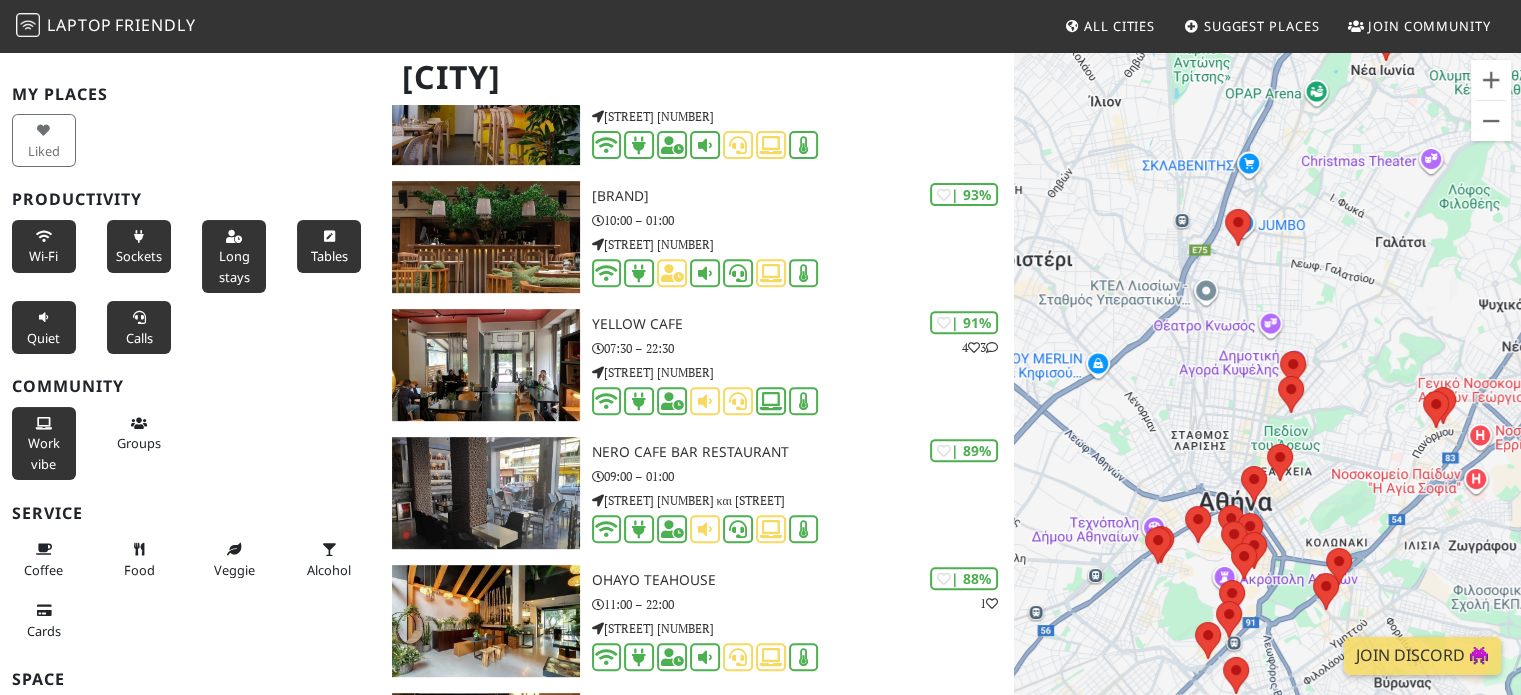 click at bounding box center (329, 237) 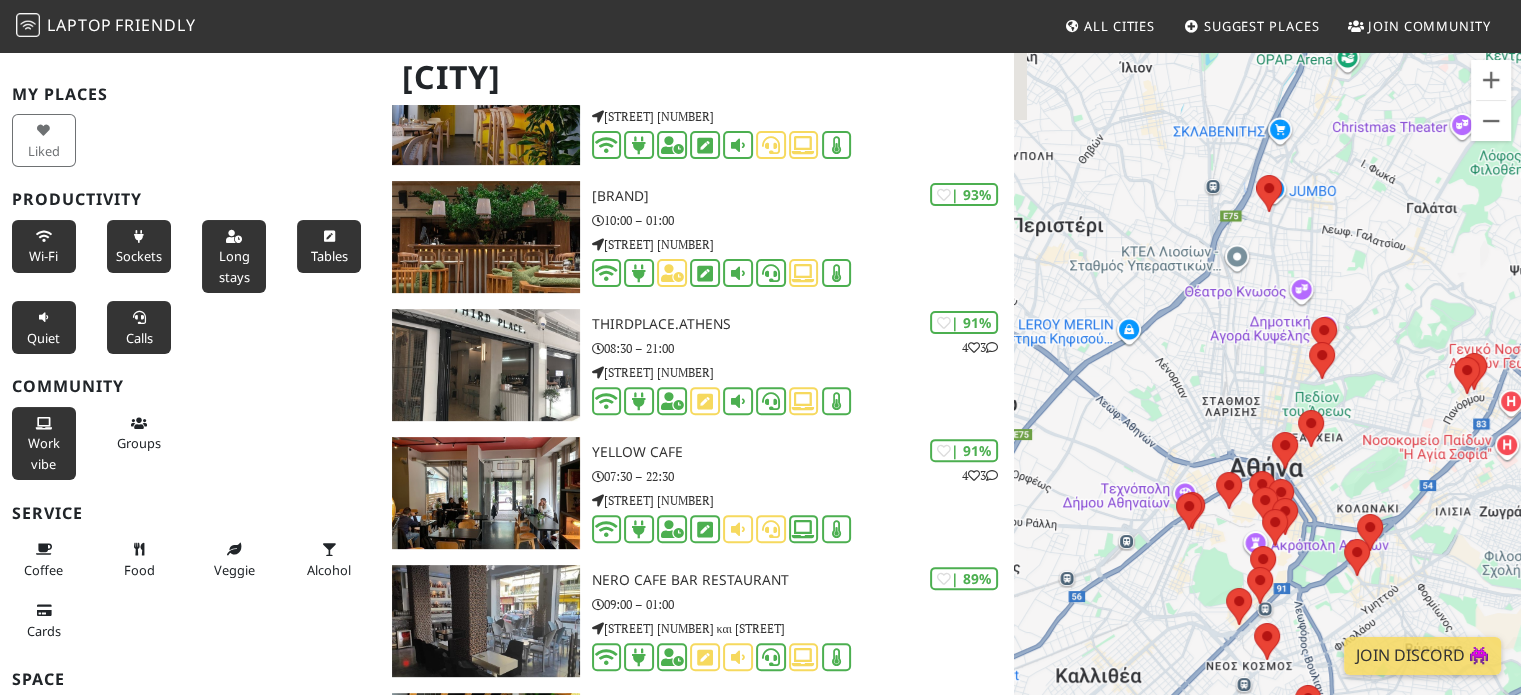 drag, startPoint x: 1124, startPoint y: 399, endPoint x: 1144, endPoint y: 376, distance: 30.479502 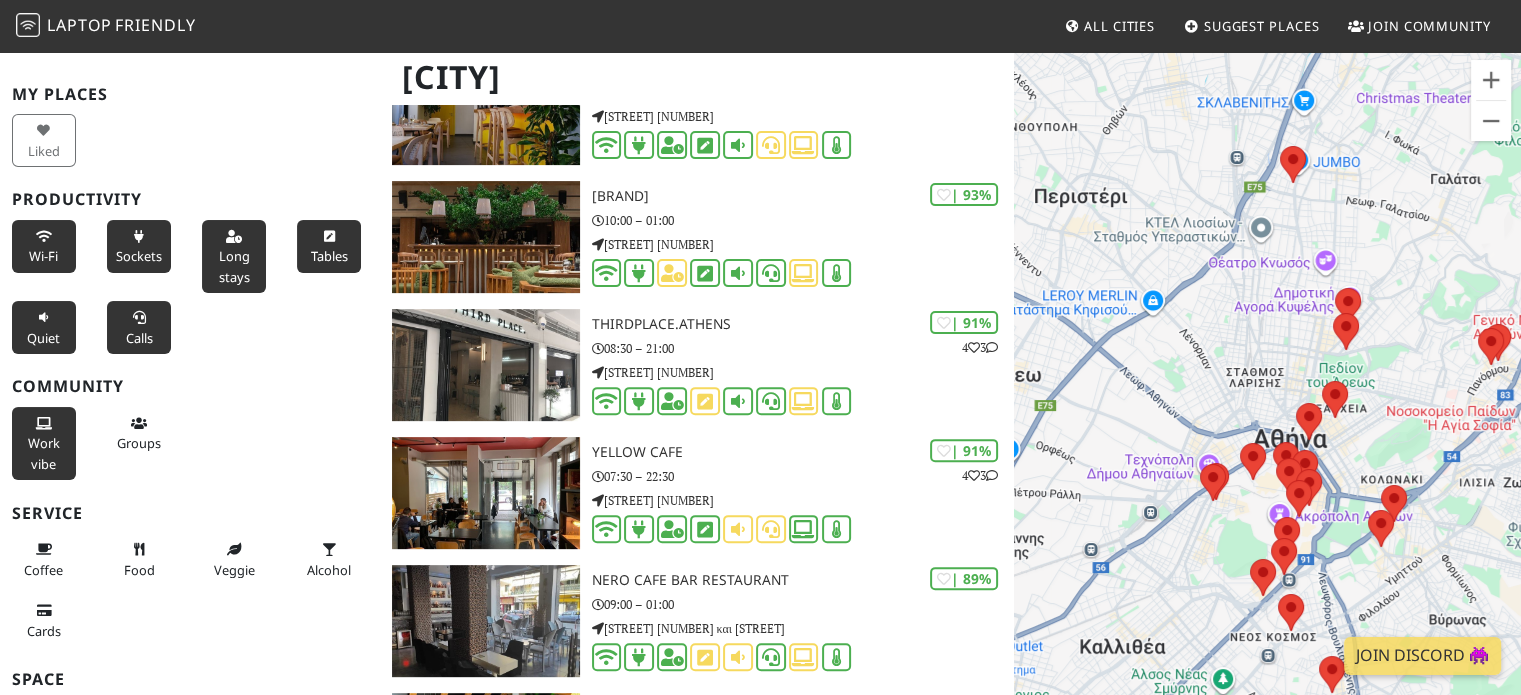 click on "Για να πλοηγηθείτε, πατήστε τα πλήκτρα με τα βέλη. Vintage Espresso Bar" at bounding box center (1267, 397) 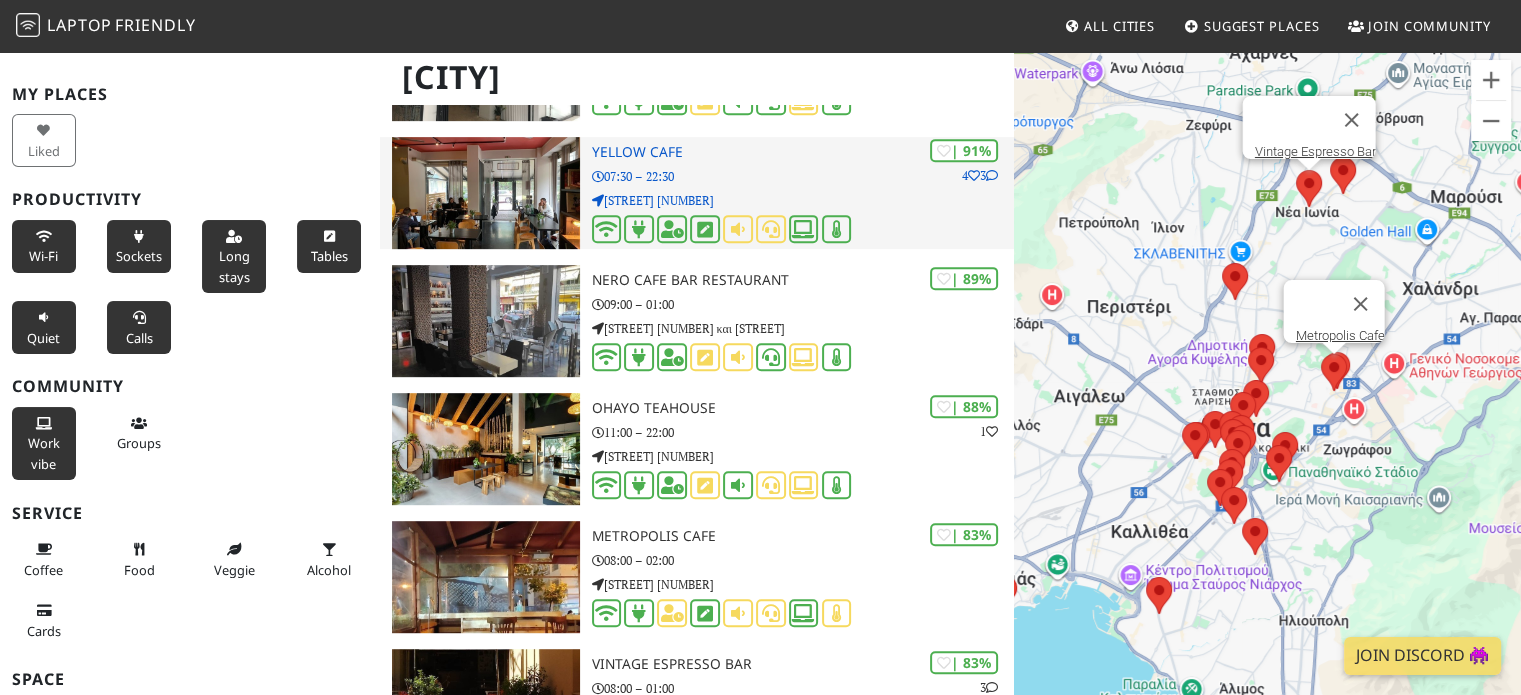 scroll, scrollTop: 300, scrollLeft: 0, axis: vertical 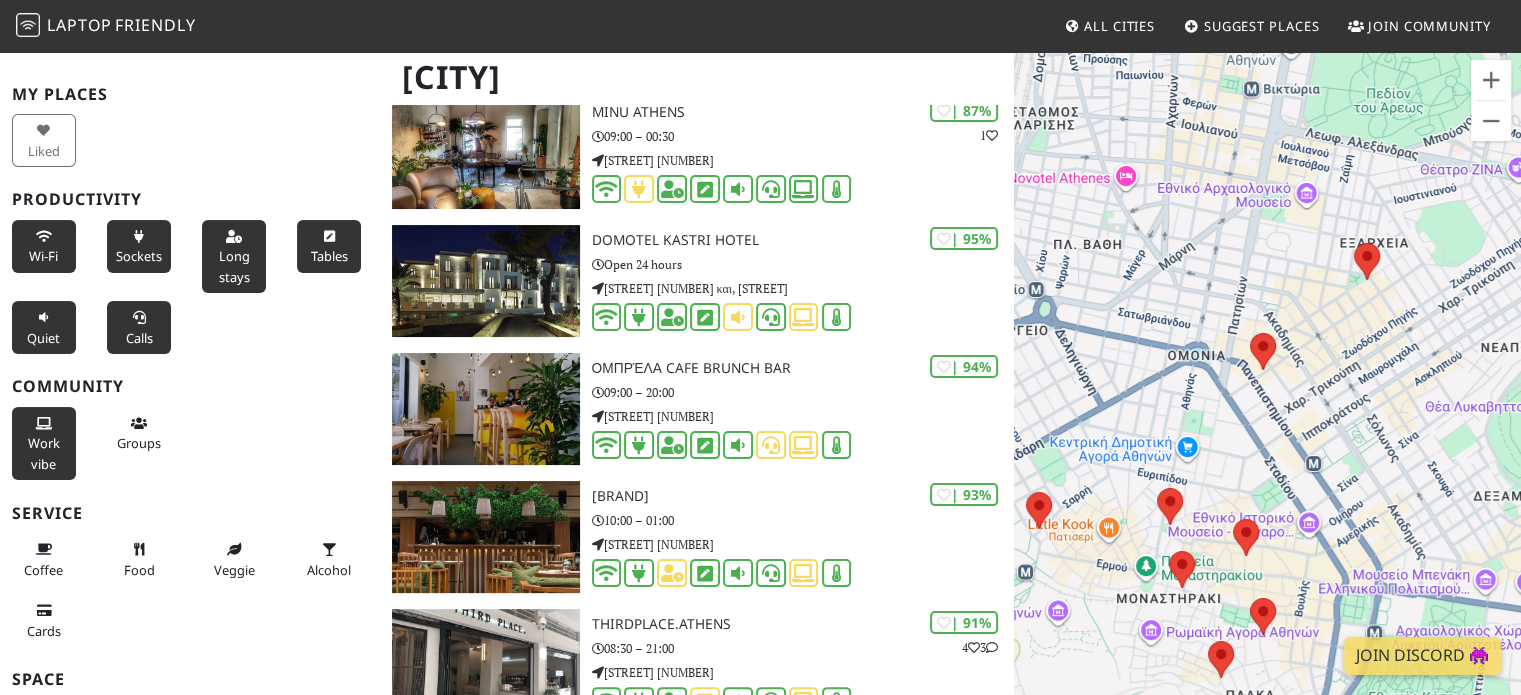 drag, startPoint x: 1193, startPoint y: 440, endPoint x: 1217, endPoint y: 395, distance: 51 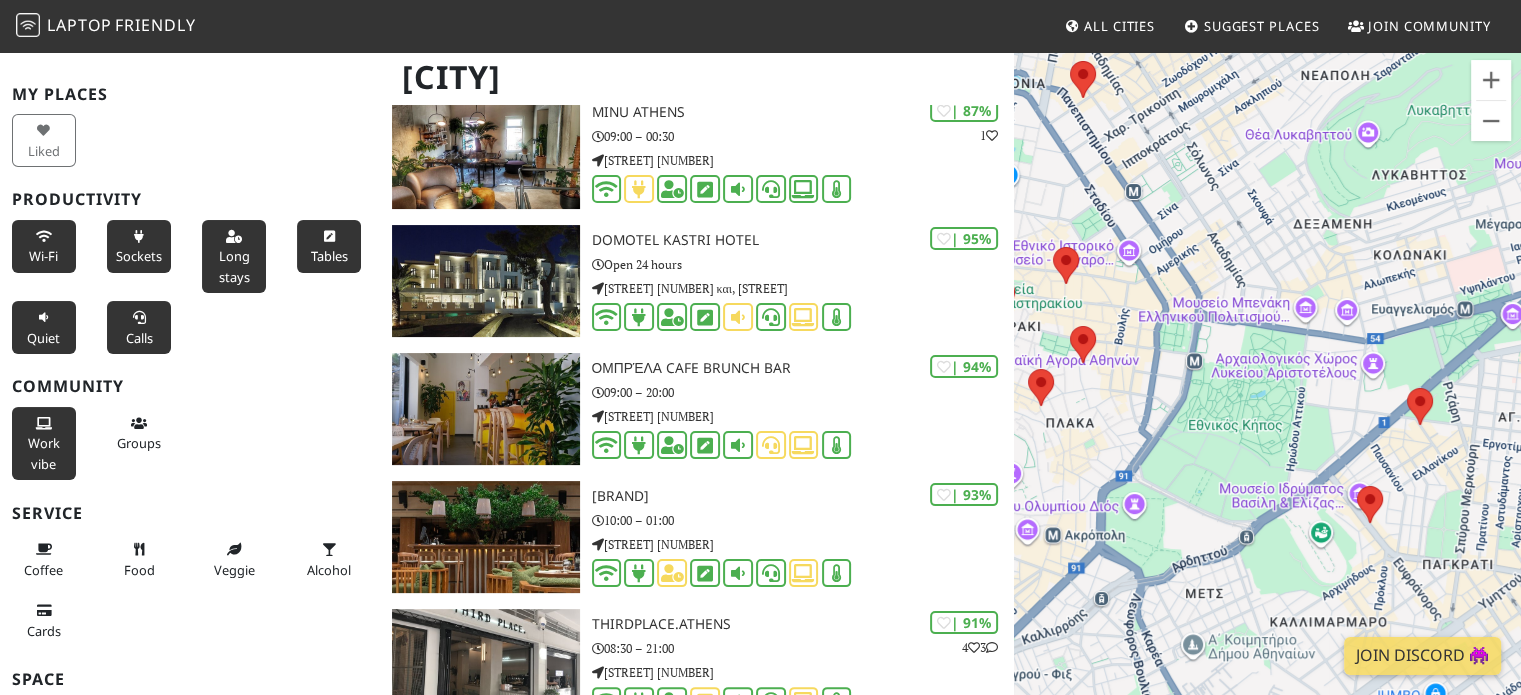 drag, startPoint x: 1243, startPoint y: 407, endPoint x: 1169, endPoint y: 407, distance: 74 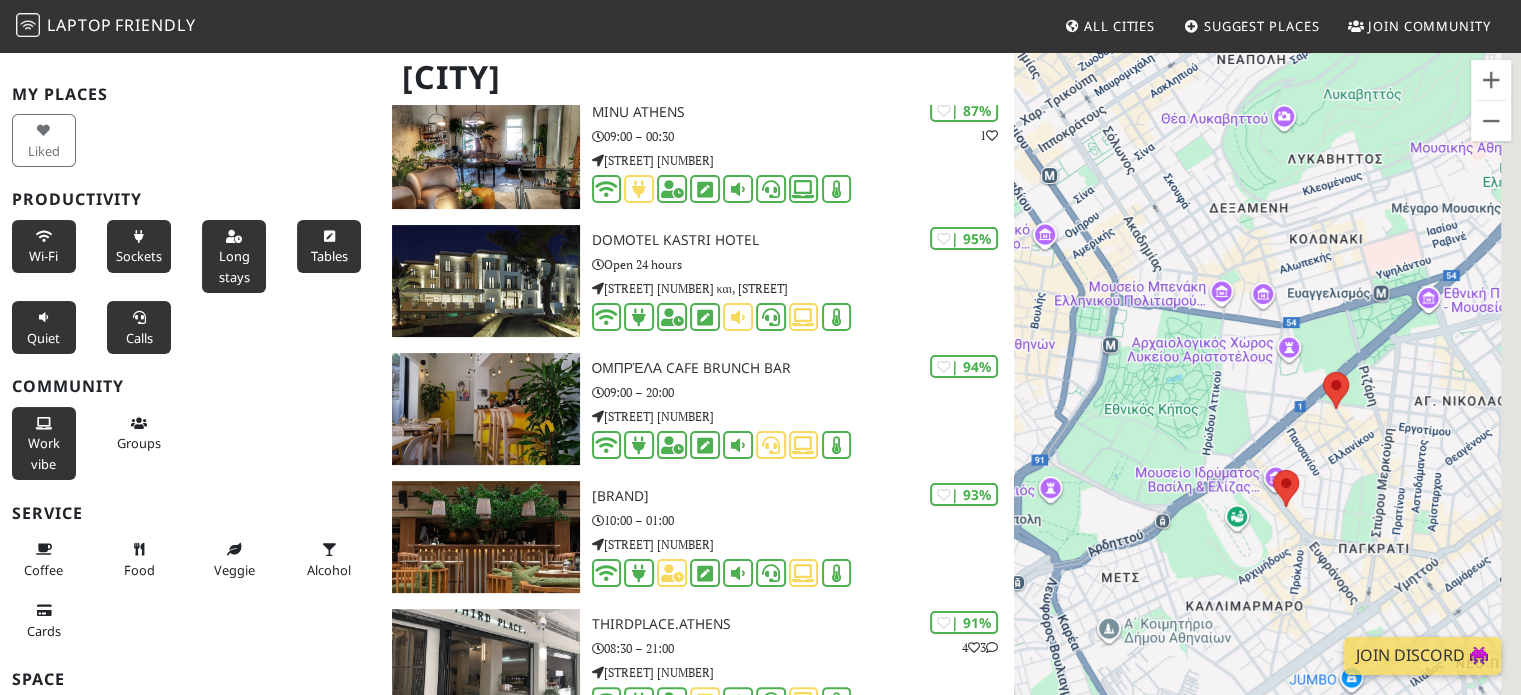 drag, startPoint x: 1376, startPoint y: 403, endPoint x: 1297, endPoint y: 387, distance: 80.60397 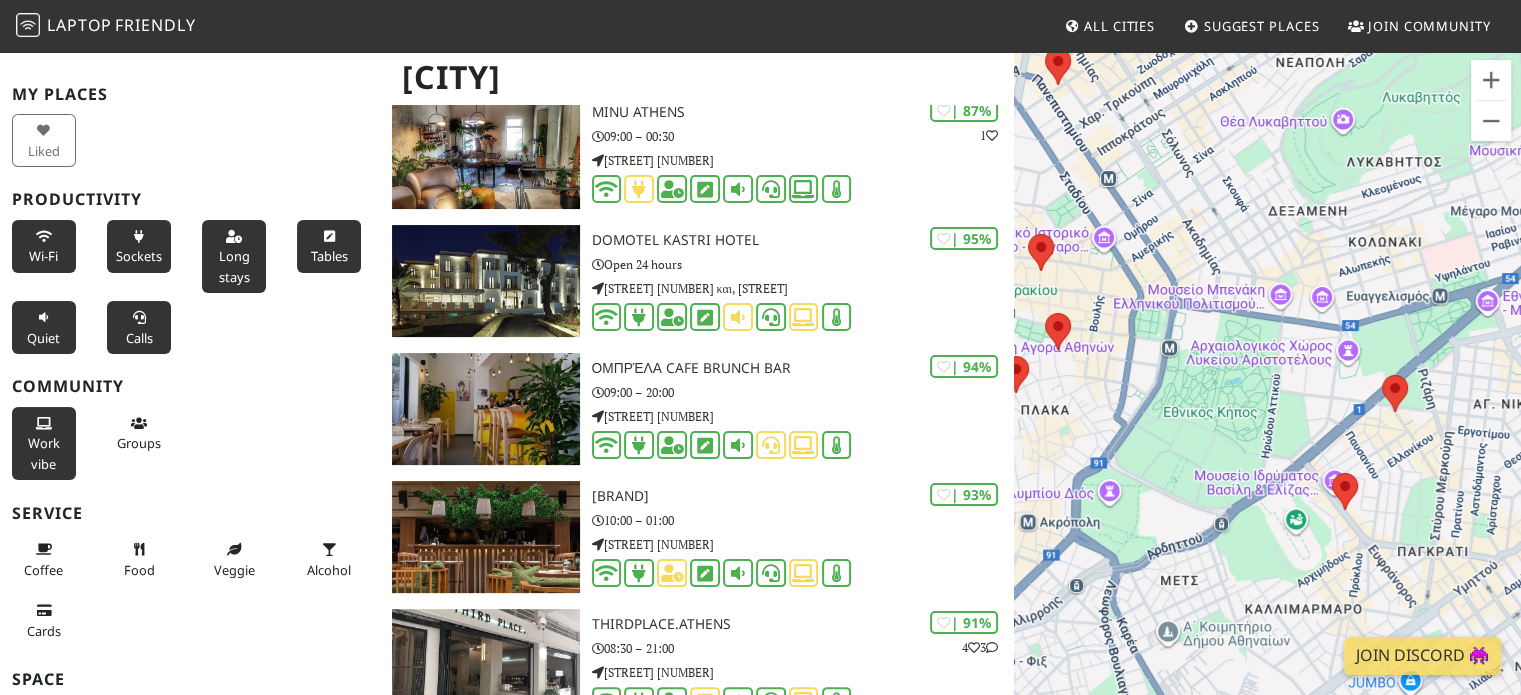 drag, startPoint x: 1180, startPoint y: 387, endPoint x: 1359, endPoint y: 396, distance: 179.22612 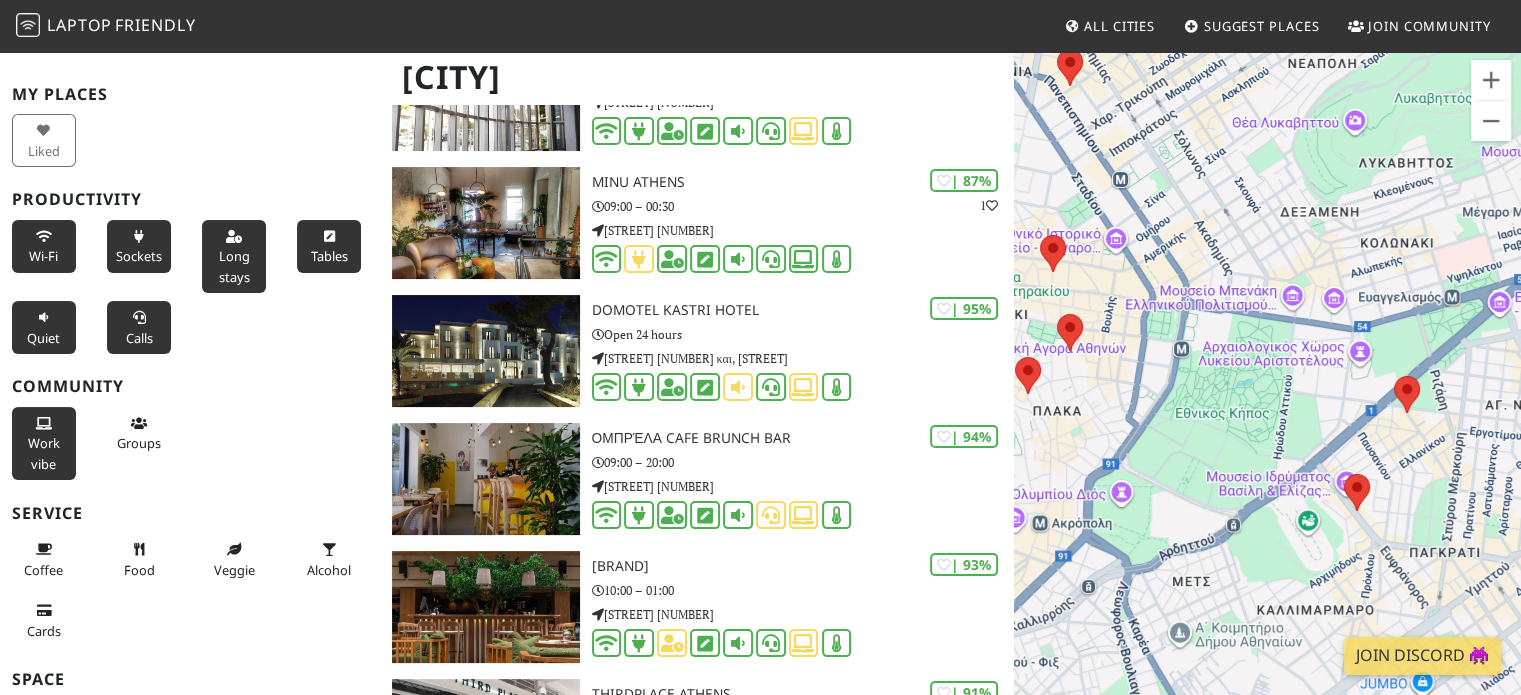 scroll, scrollTop: 229, scrollLeft: 0, axis: vertical 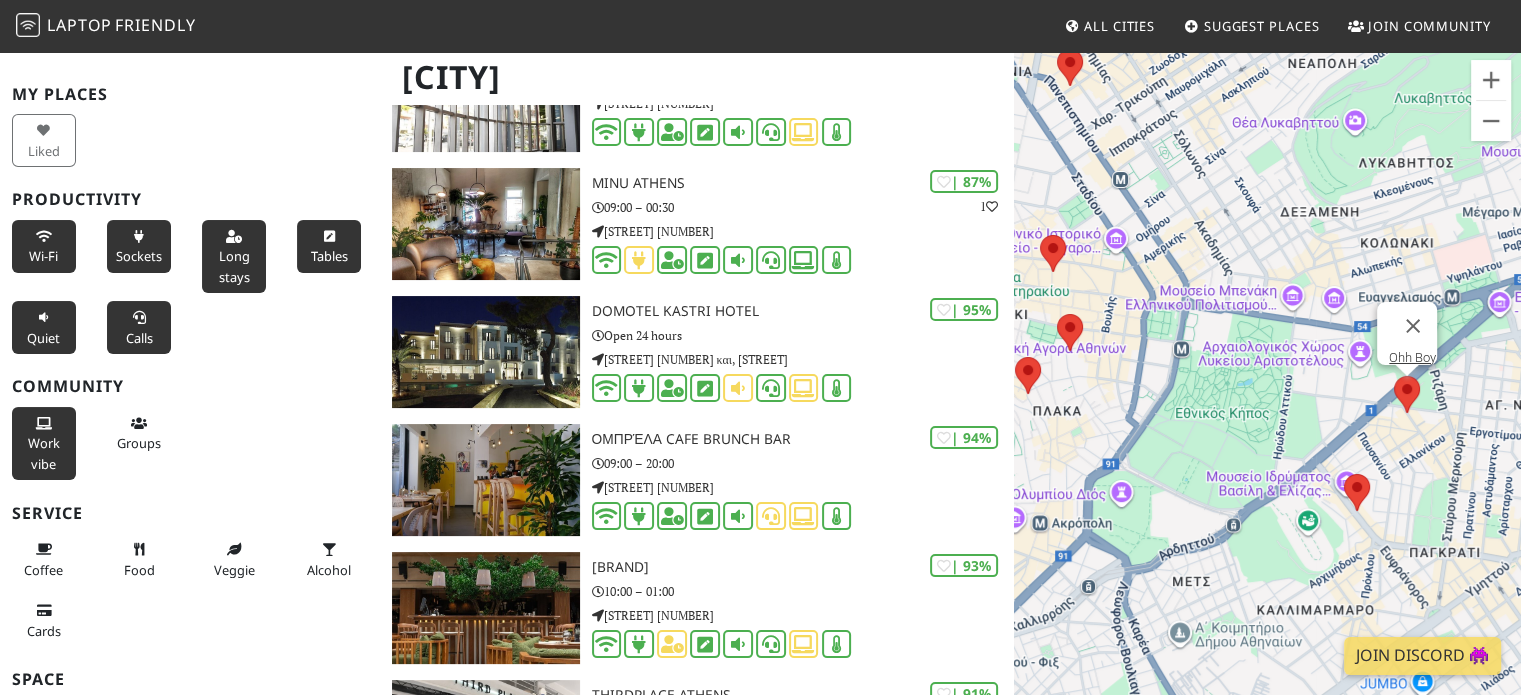 click at bounding box center (1394, 376) 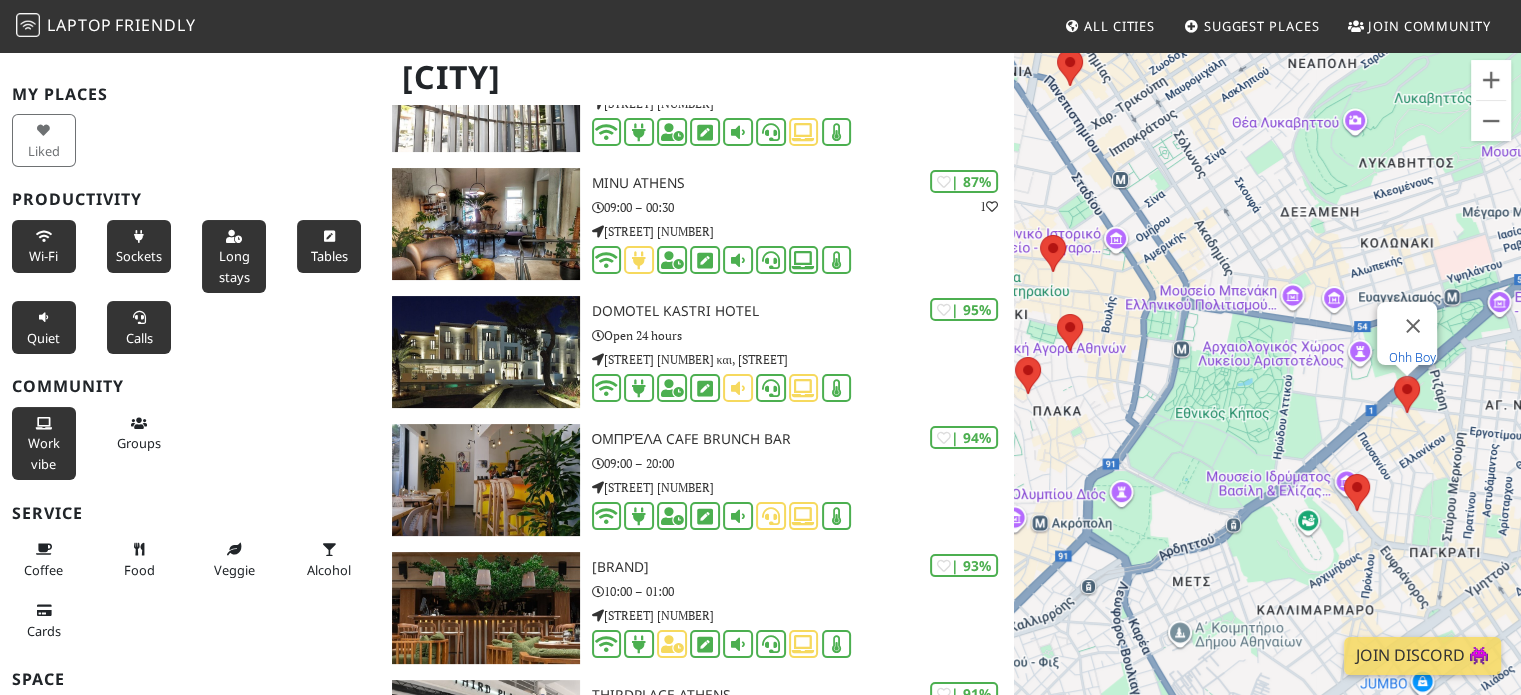 click on "Ohh Boy" at bounding box center (1412, 357) 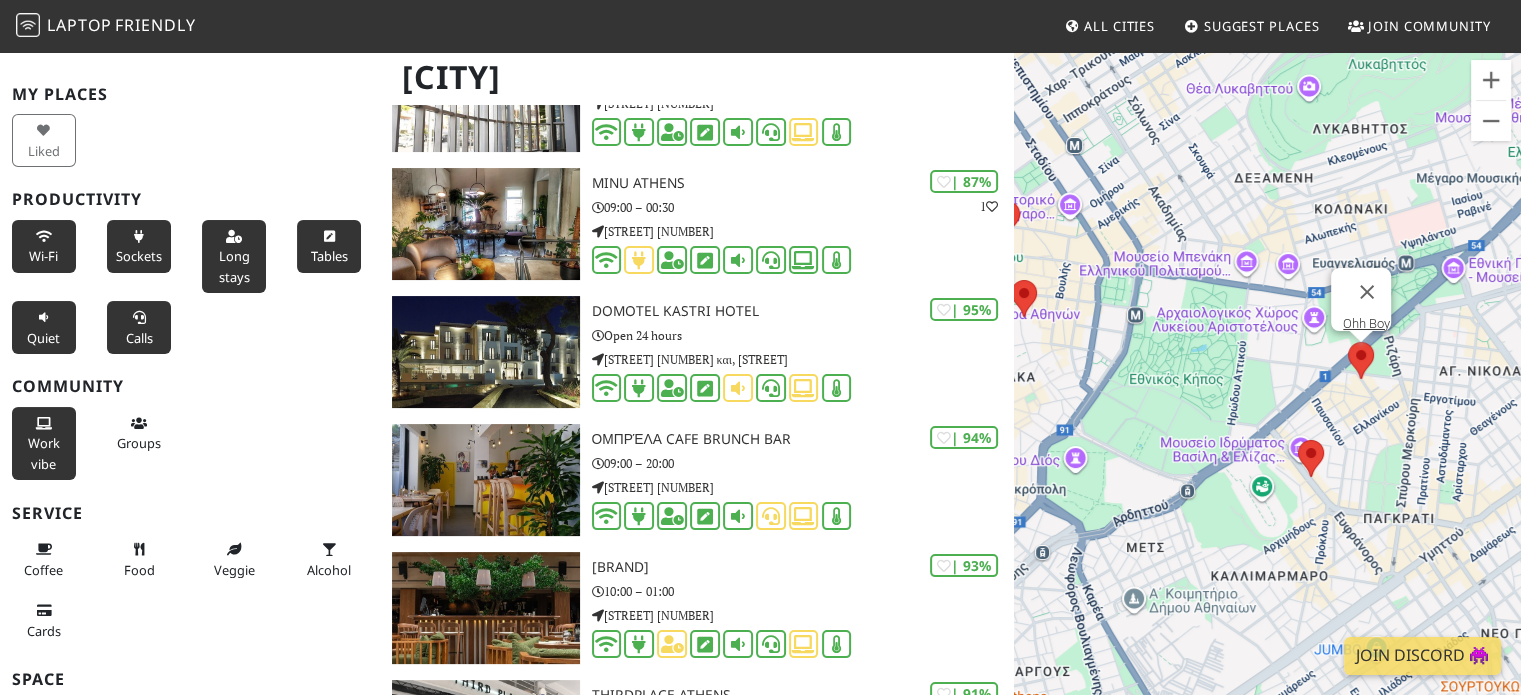 drag, startPoint x: 1317, startPoint y: 419, endPoint x: 1270, endPoint y: 383, distance: 59.20304 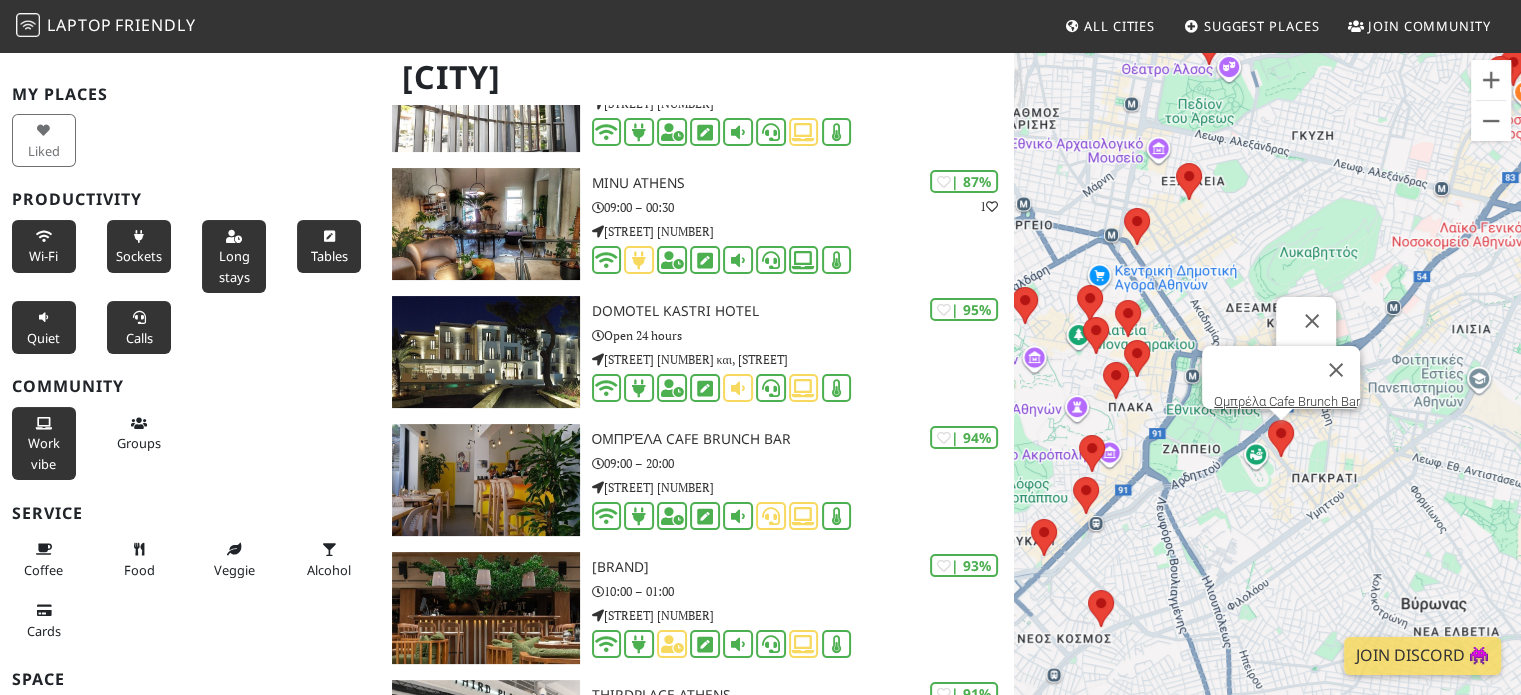 click at bounding box center (1268, 420) 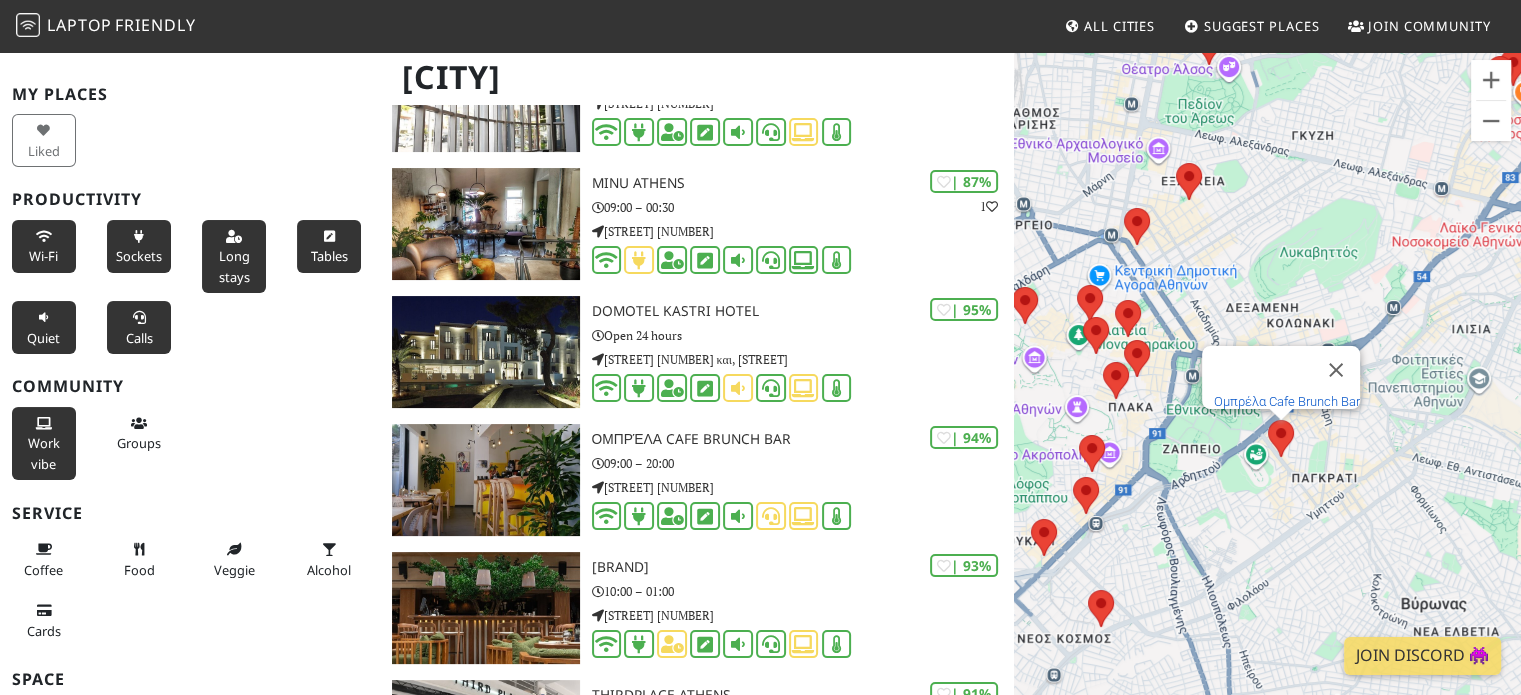 click on "Ομπρέλα Cafe Brunch Bar" at bounding box center (1287, 401) 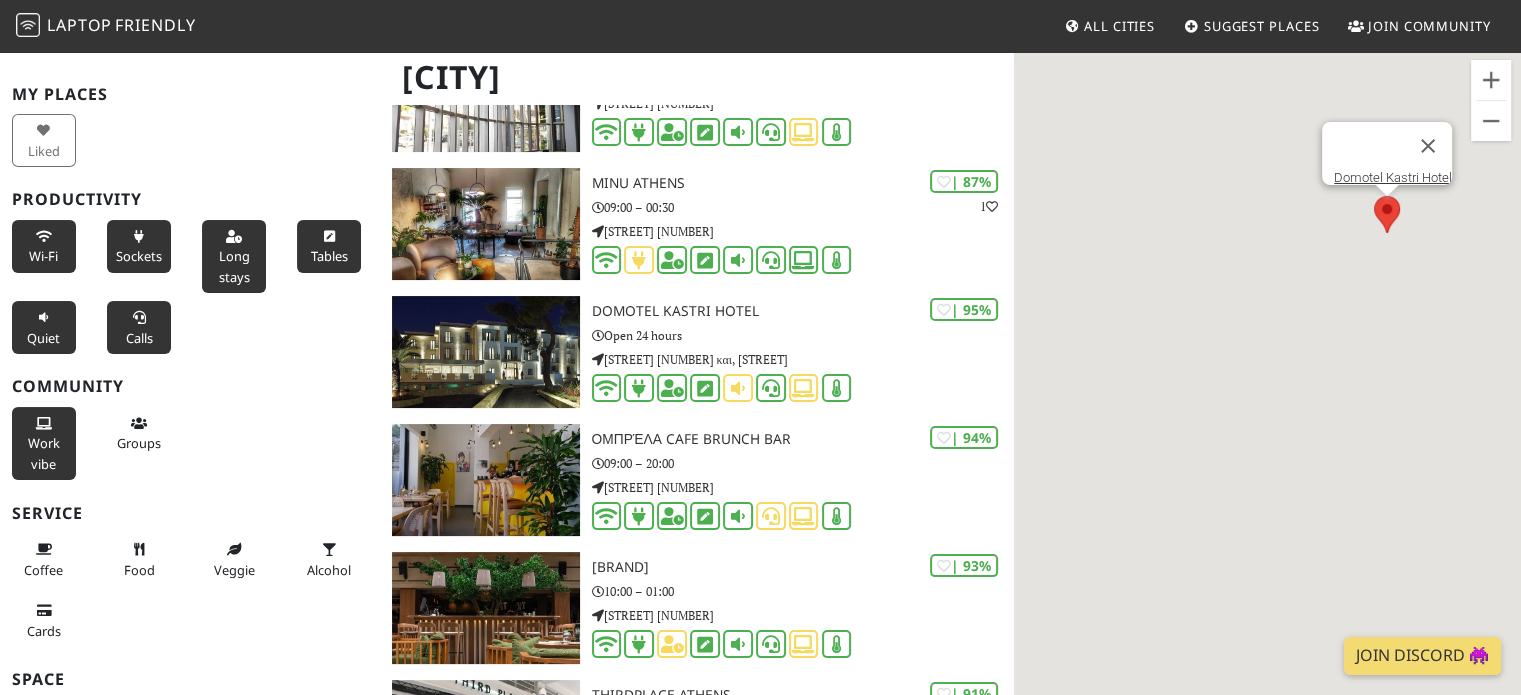 scroll, scrollTop: 0, scrollLeft: 0, axis: both 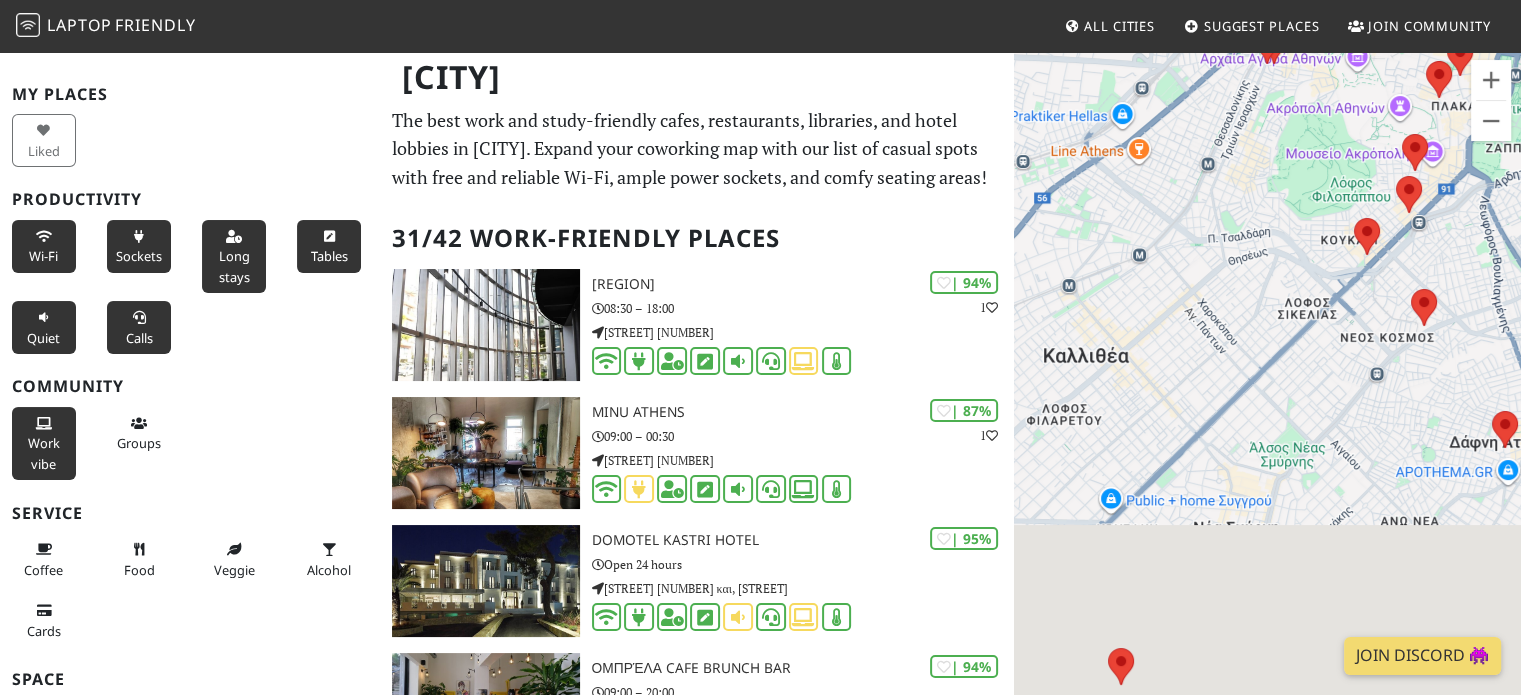 click on "Liked" at bounding box center [47, 140] 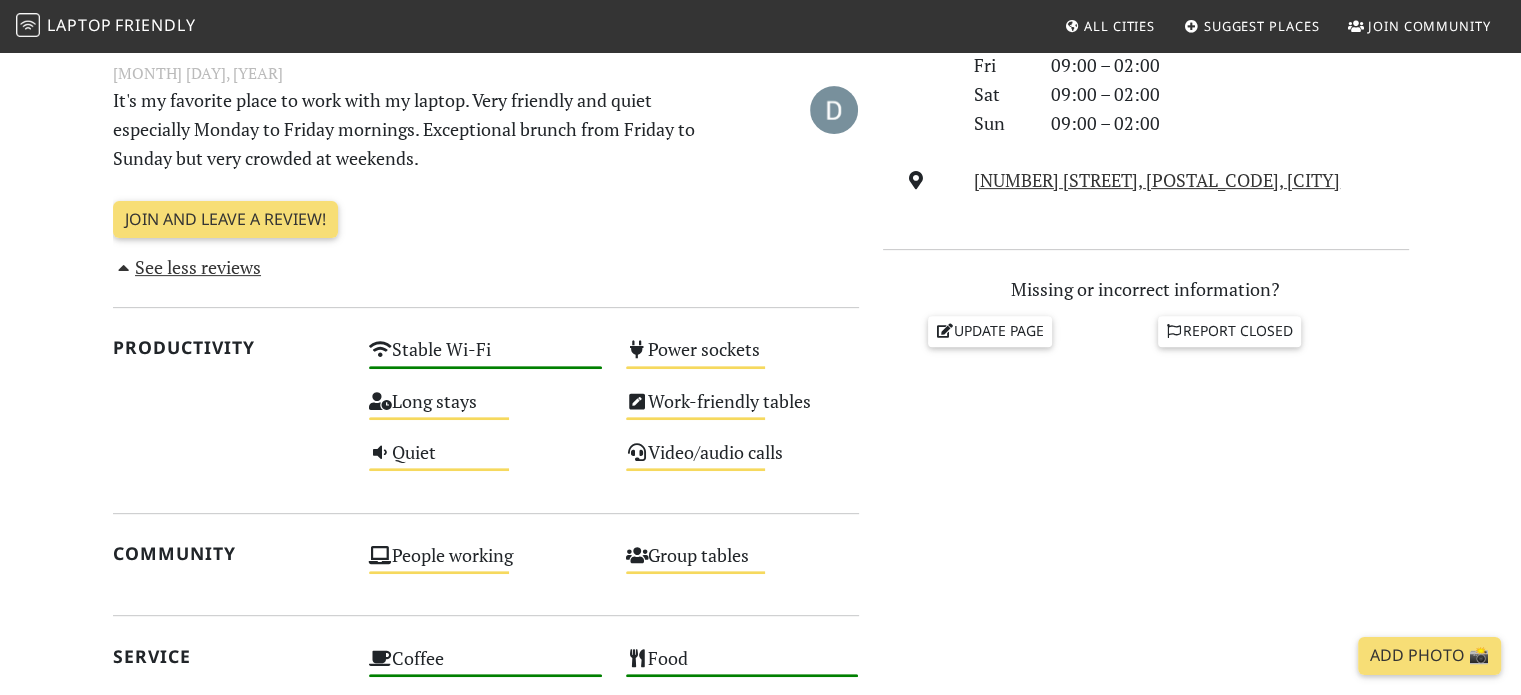 scroll, scrollTop: 300, scrollLeft: 0, axis: vertical 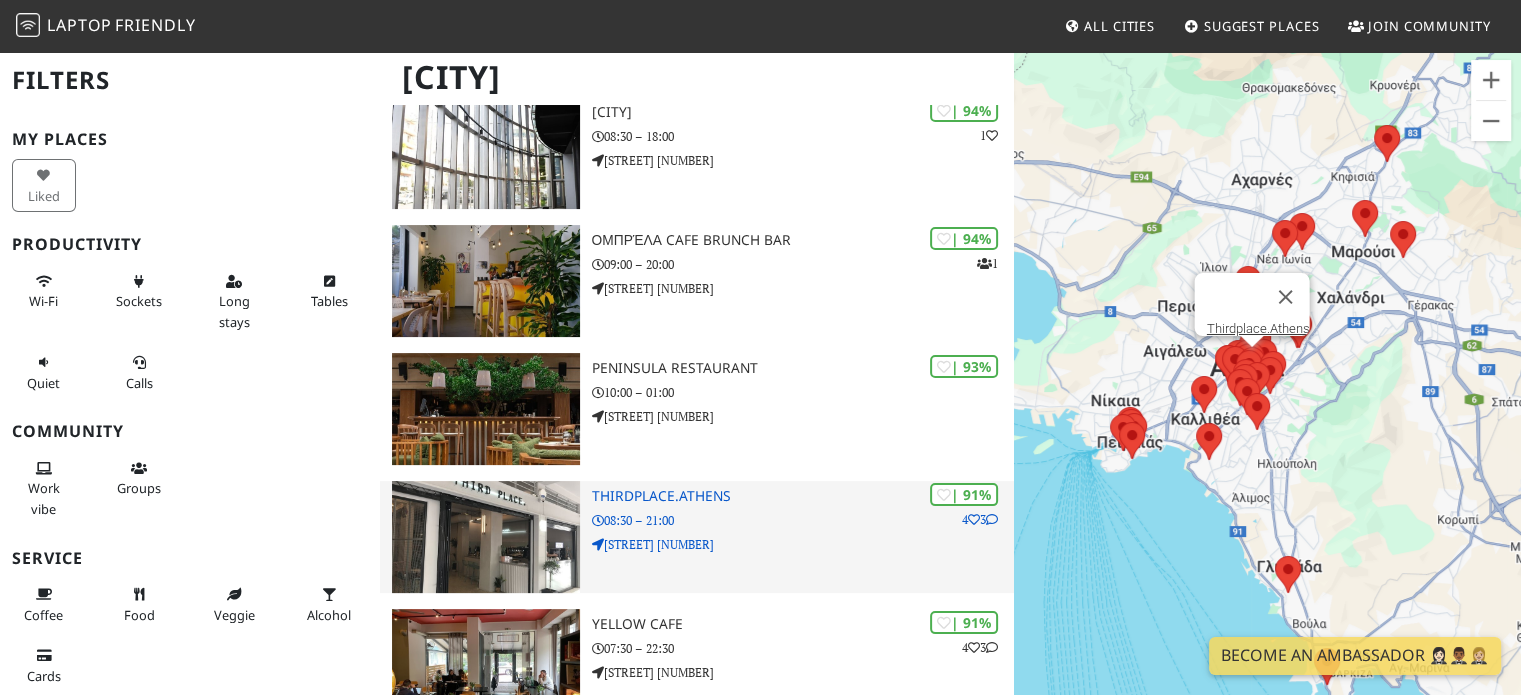 click on "Thirdplace.Athens" at bounding box center (803, 496) 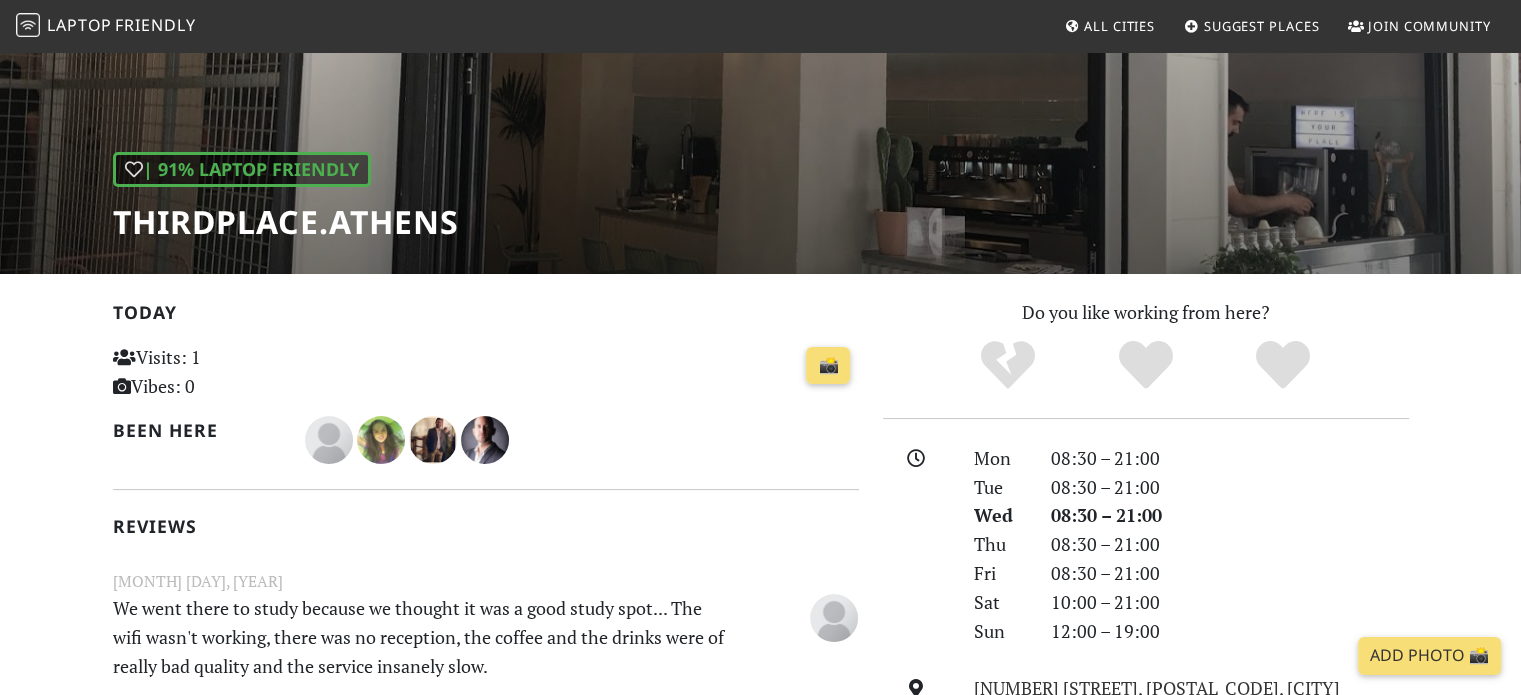 scroll, scrollTop: 0, scrollLeft: 0, axis: both 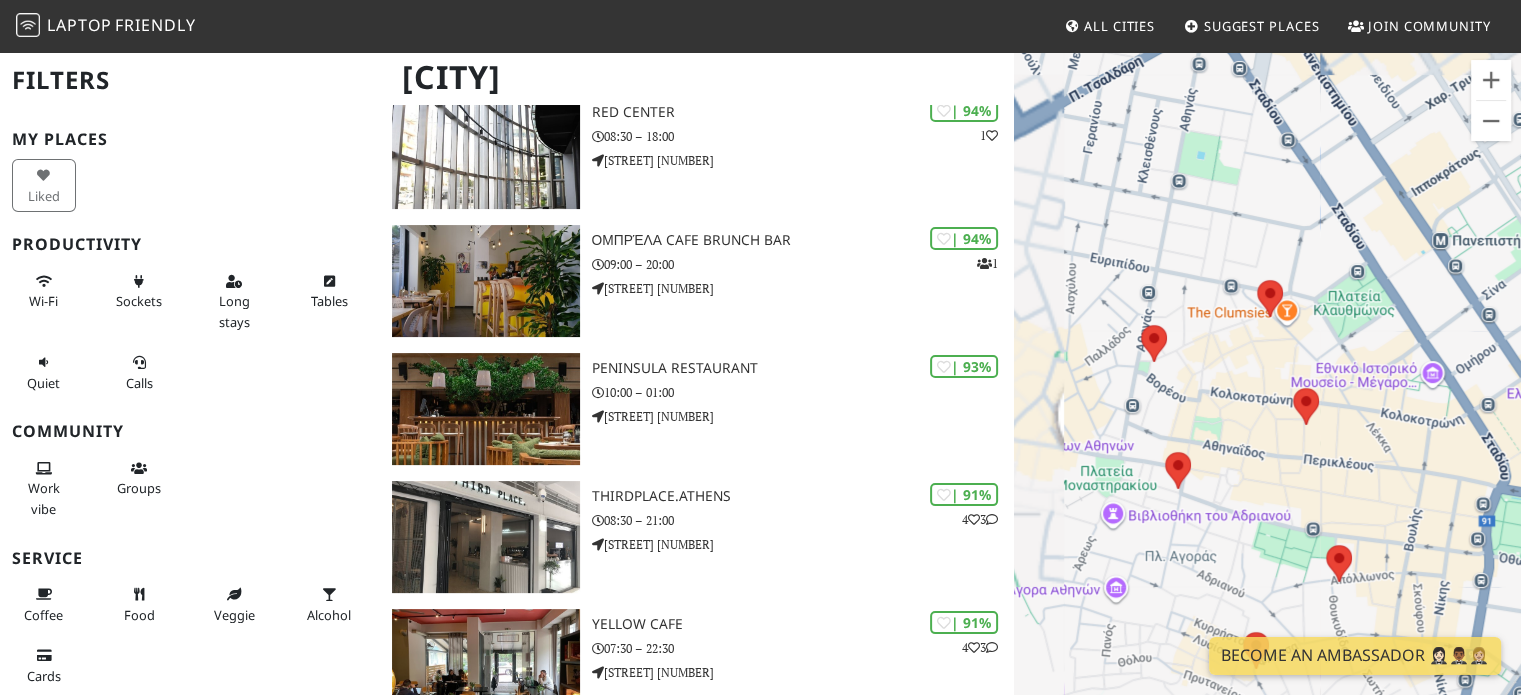 drag, startPoint x: 1433, startPoint y: 509, endPoint x: 1308, endPoint y: 445, distance: 140.43147 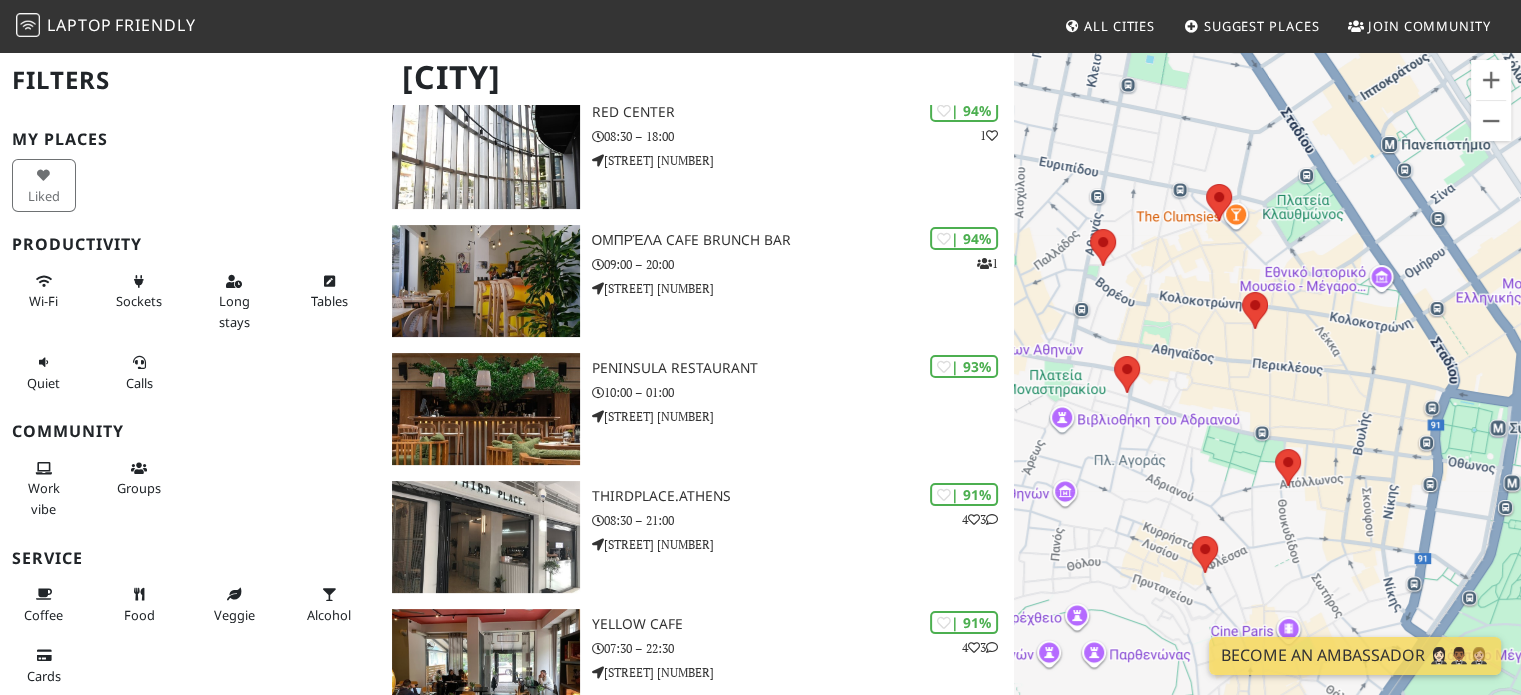drag, startPoint x: 1244, startPoint y: 541, endPoint x: 1172, endPoint y: 395, distance: 162.78821 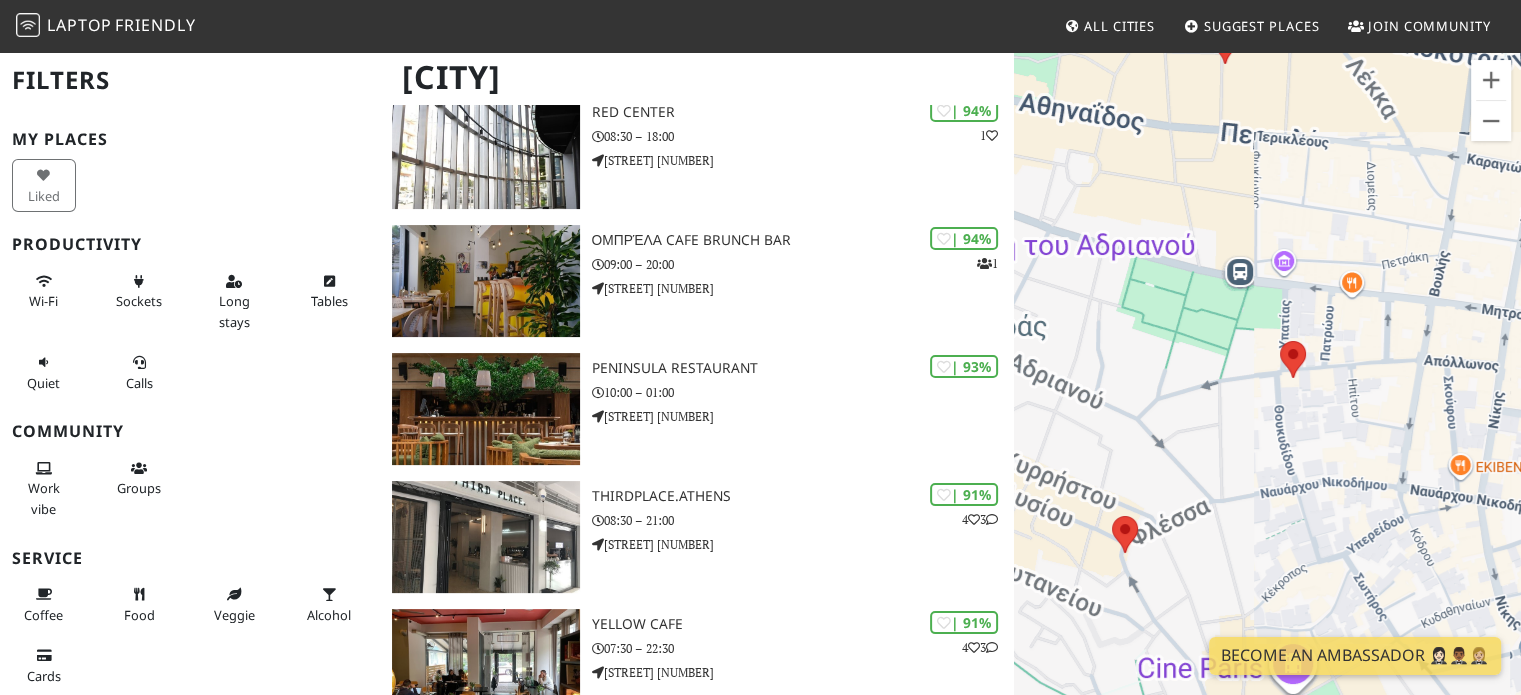 click on "Για να πλοηγηθείτε, πατήστε τα πλήκτρα με τα βέλη." at bounding box center [1267, 397] 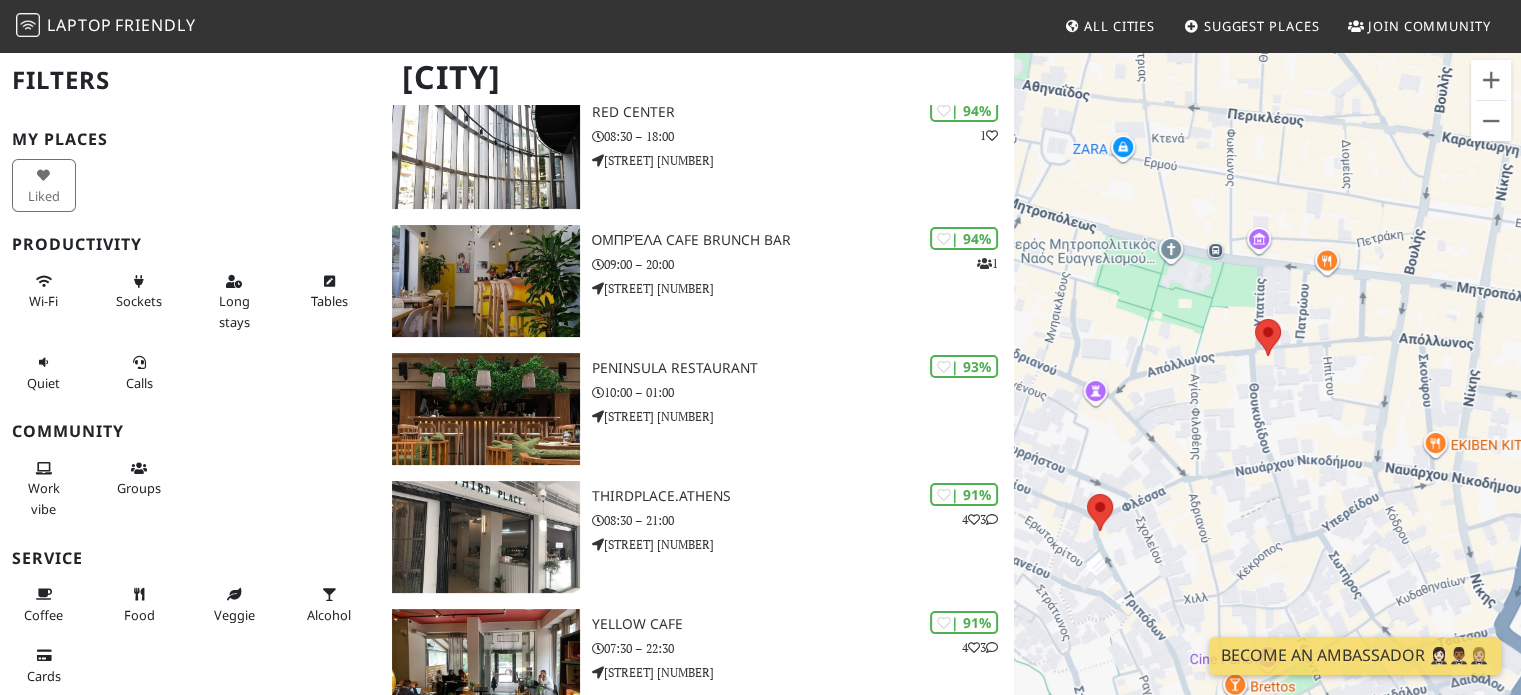 drag, startPoint x: 1218, startPoint y: 303, endPoint x: 1344, endPoint y: 430, distance: 178.89941 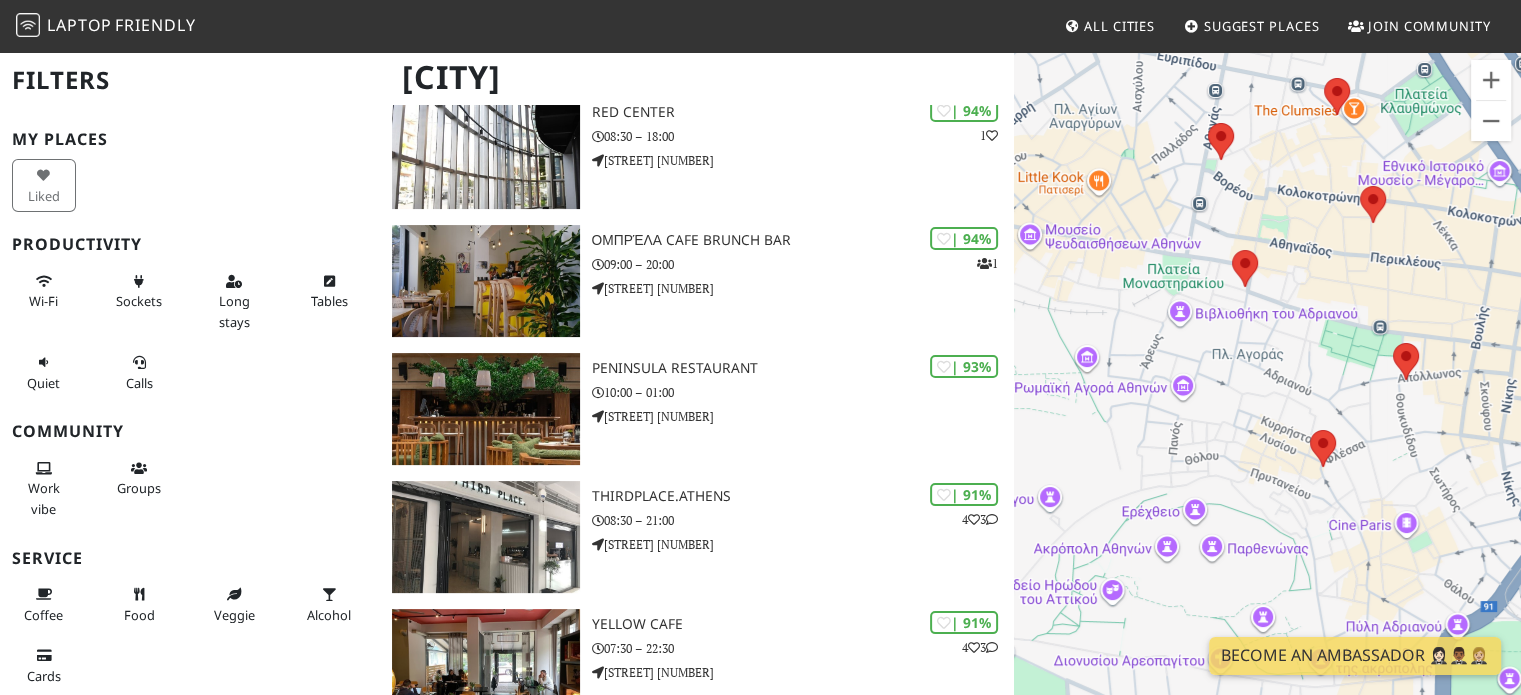 drag, startPoint x: 1171, startPoint y: 443, endPoint x: 1364, endPoint y: 425, distance: 193.83755 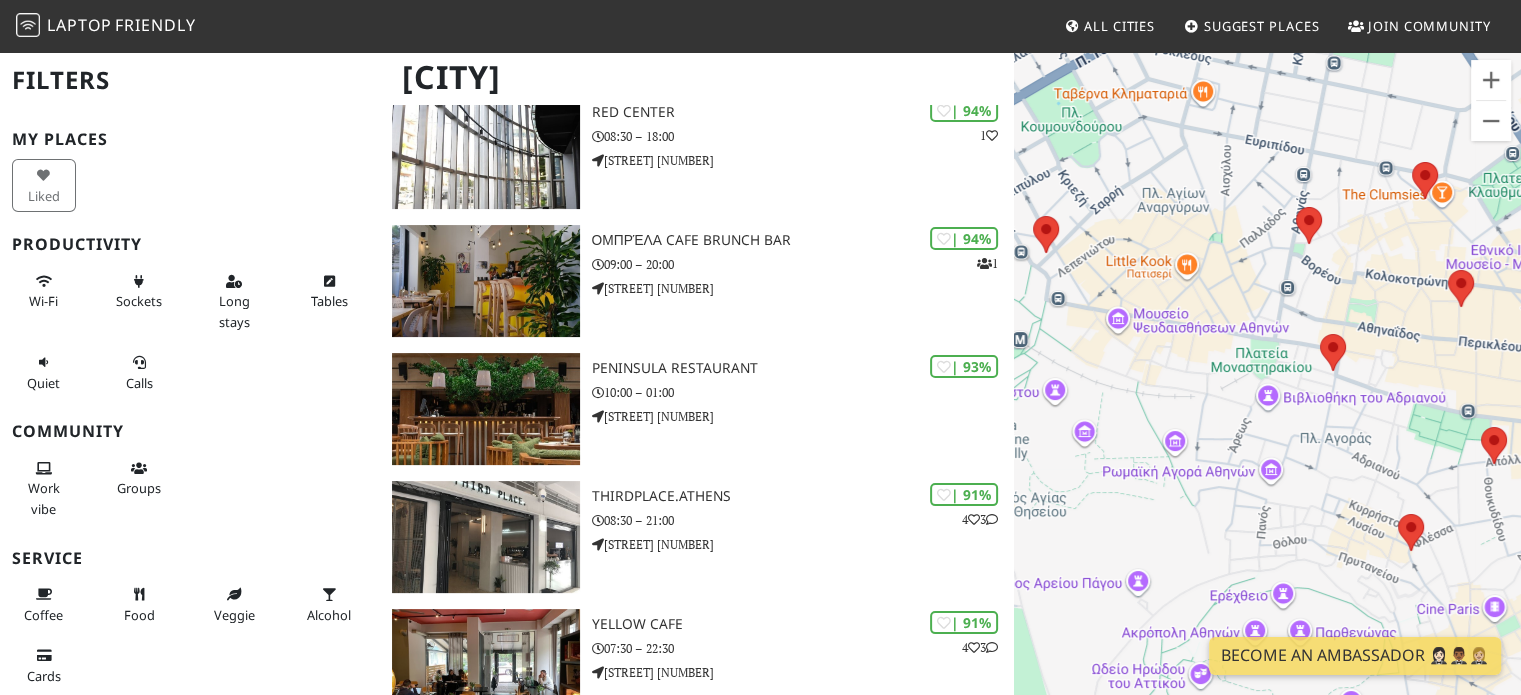 drag, startPoint x: 1231, startPoint y: 307, endPoint x: 1401, endPoint y: 275, distance: 172.98555 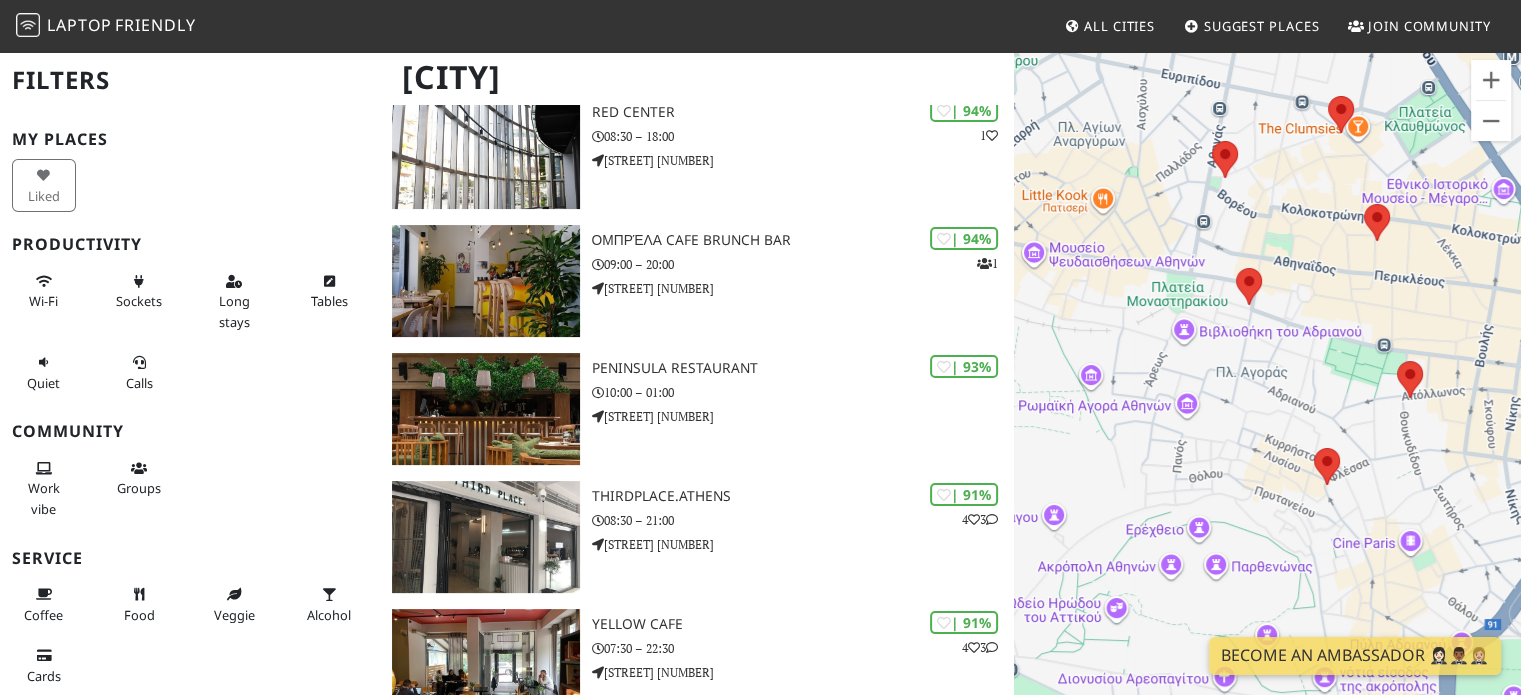 drag, startPoint x: 1324, startPoint y: 434, endPoint x: 980, endPoint y: 343, distance: 355.83282 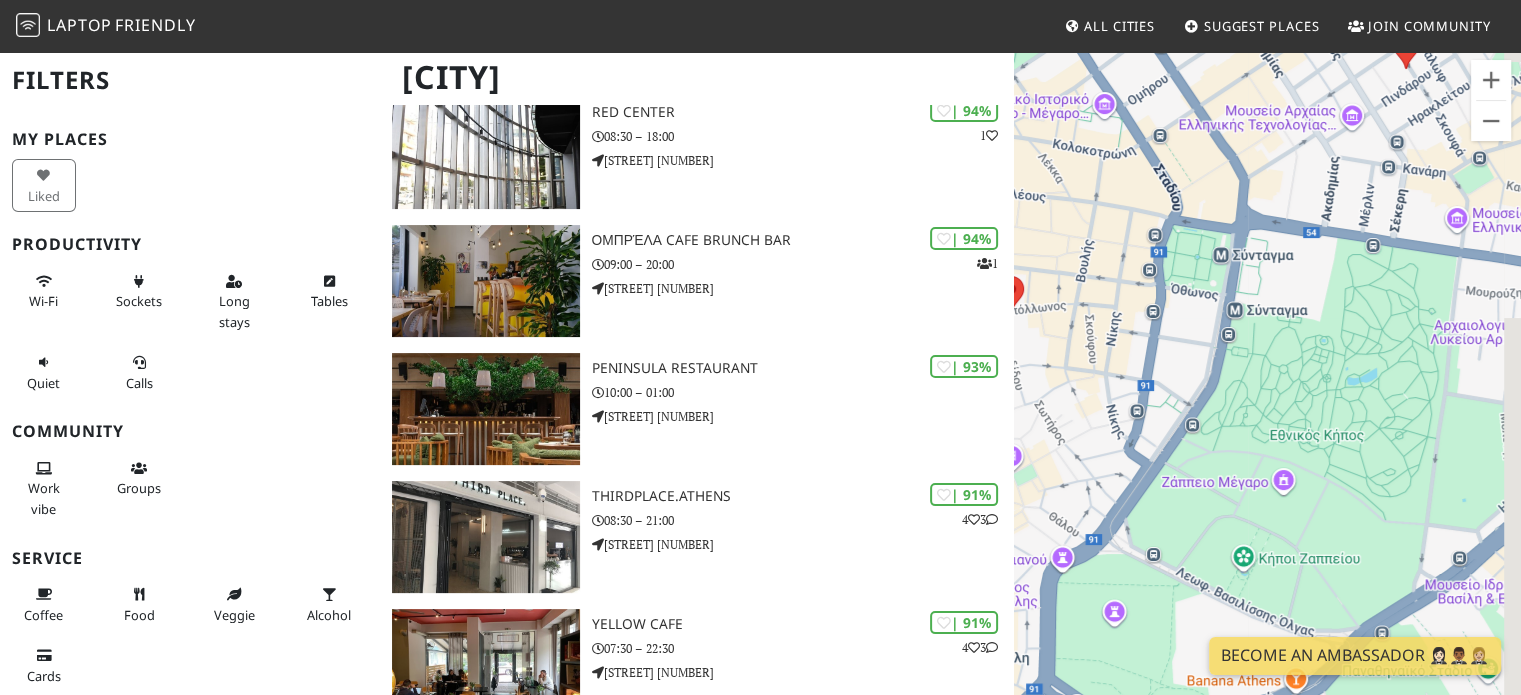 drag, startPoint x: 1199, startPoint y: 359, endPoint x: 1333, endPoint y: 403, distance: 141.039 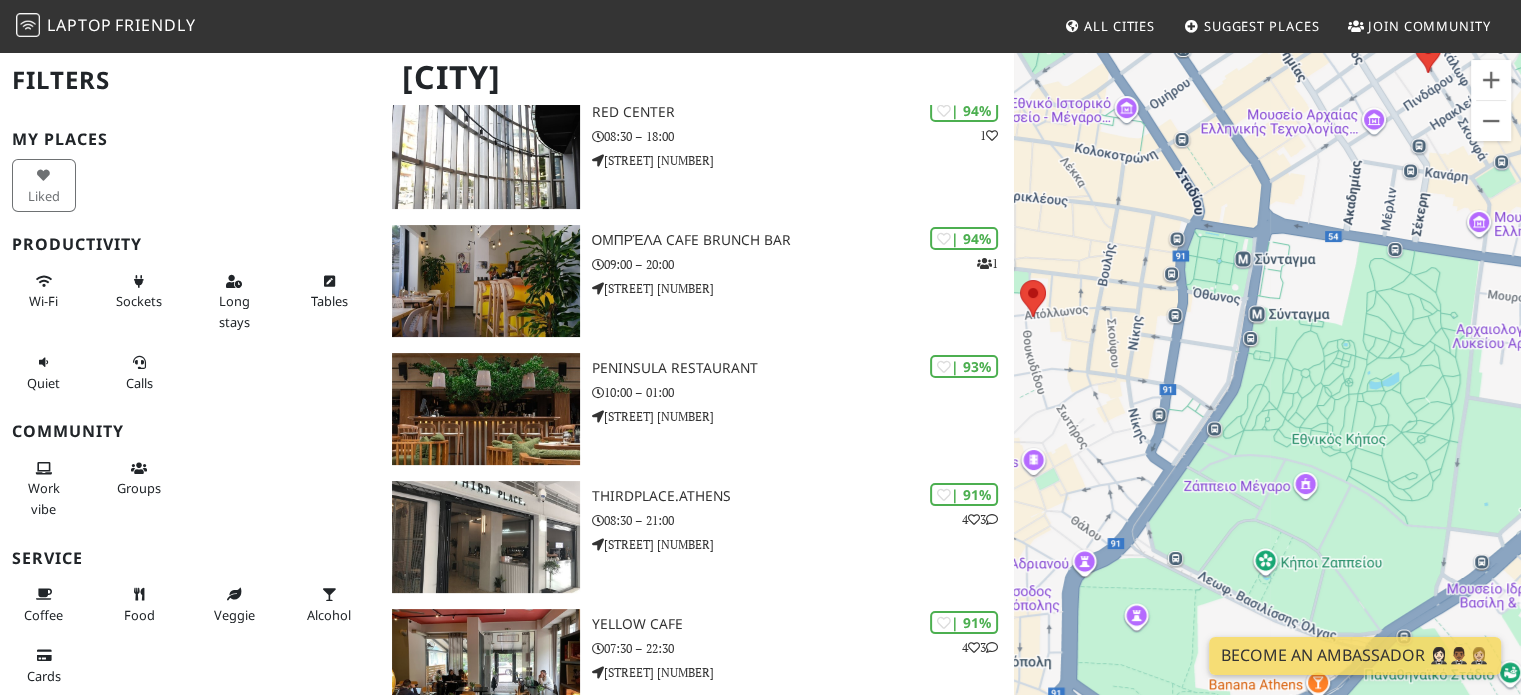 drag, startPoint x: 1208, startPoint y: 379, endPoint x: 1309, endPoint y: 390, distance: 101.597244 